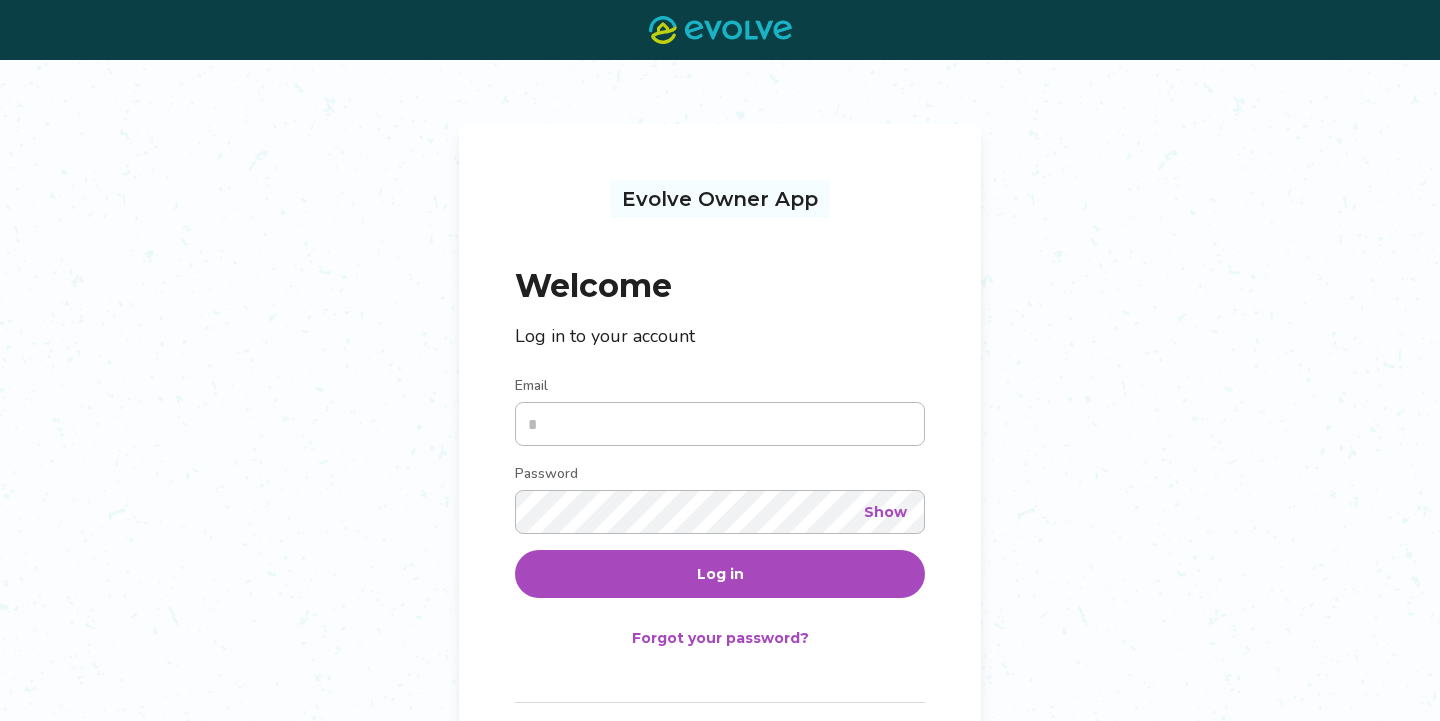scroll, scrollTop: 0, scrollLeft: 0, axis: both 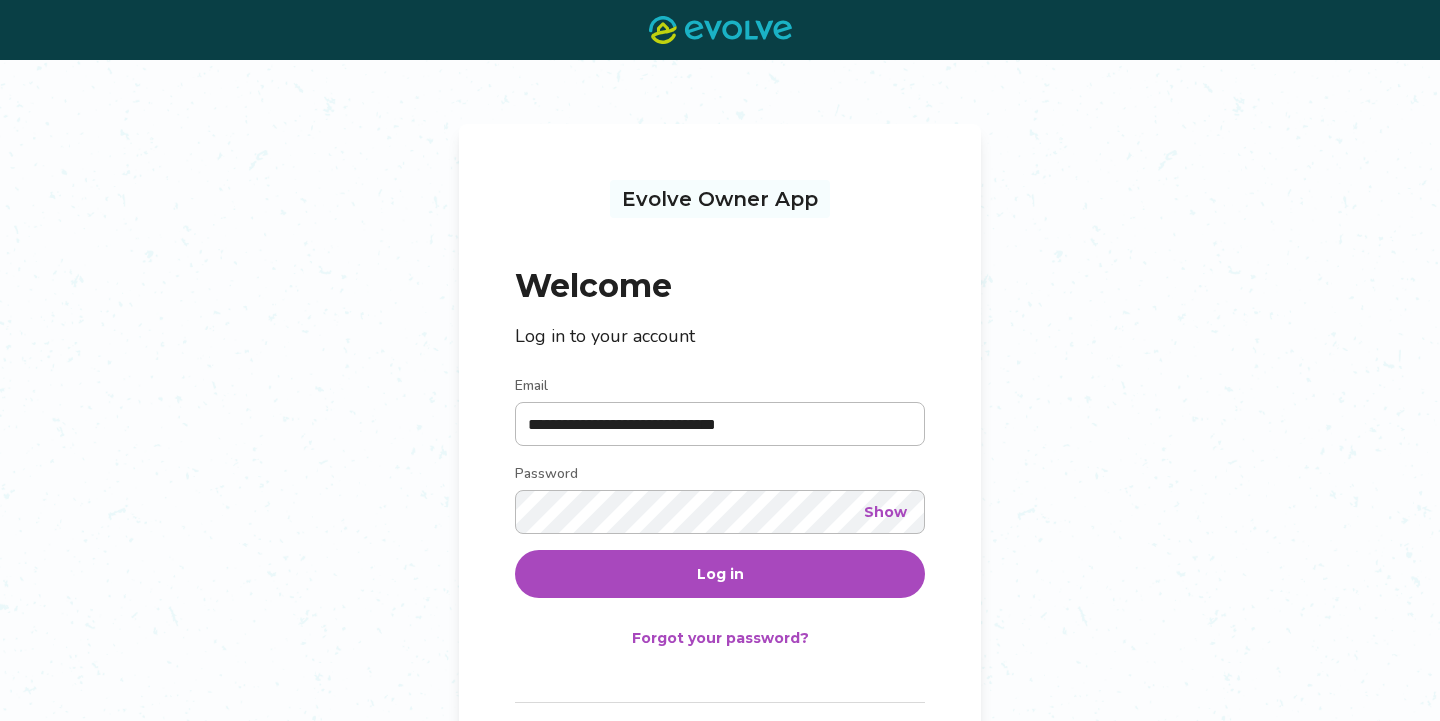 type on "**********" 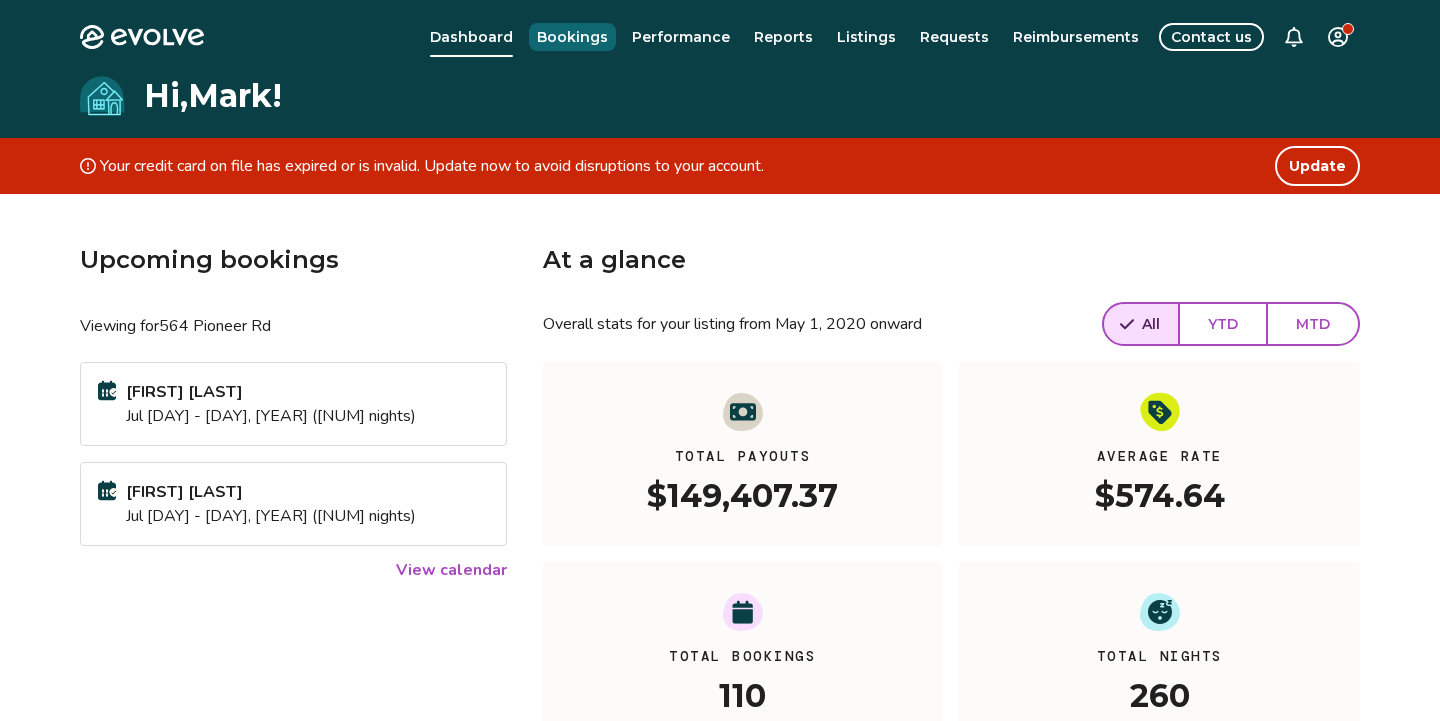 click on "Bookings" at bounding box center (572, 37) 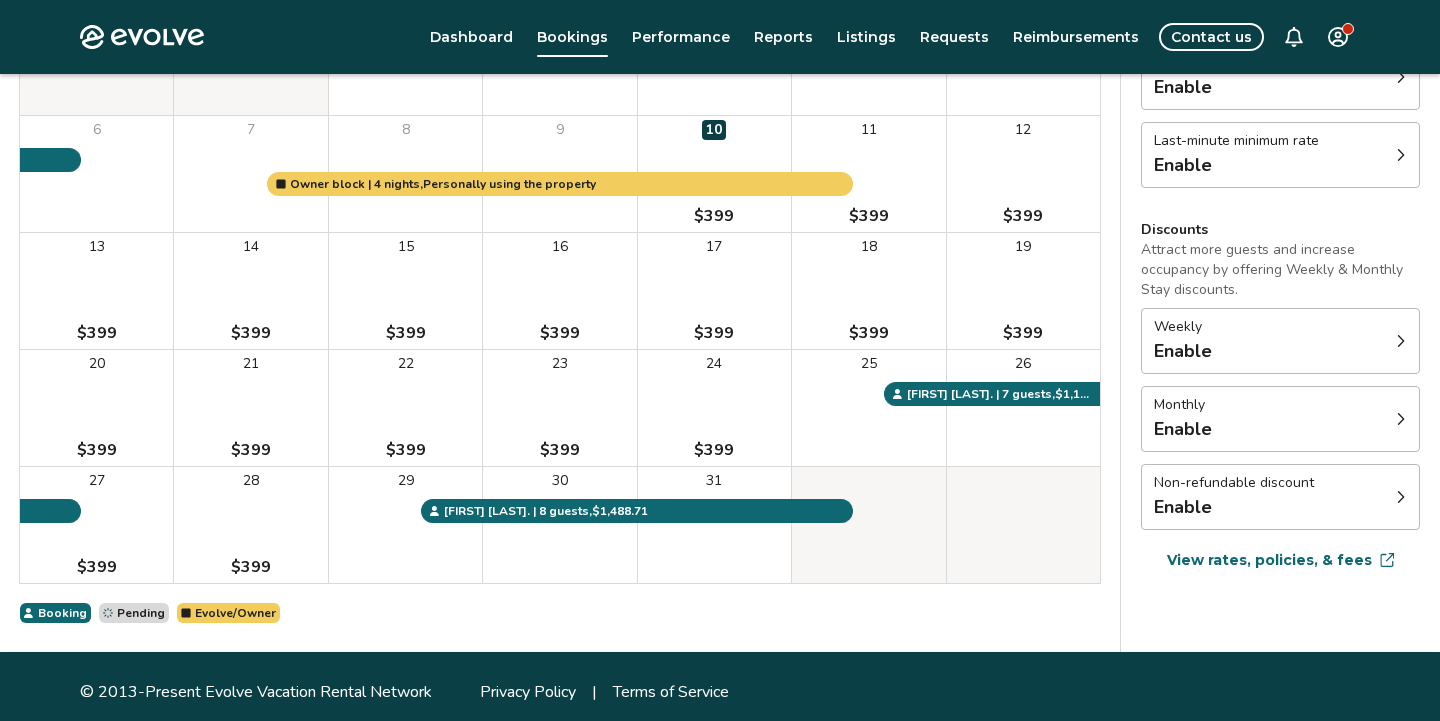 scroll, scrollTop: 313, scrollLeft: 0, axis: vertical 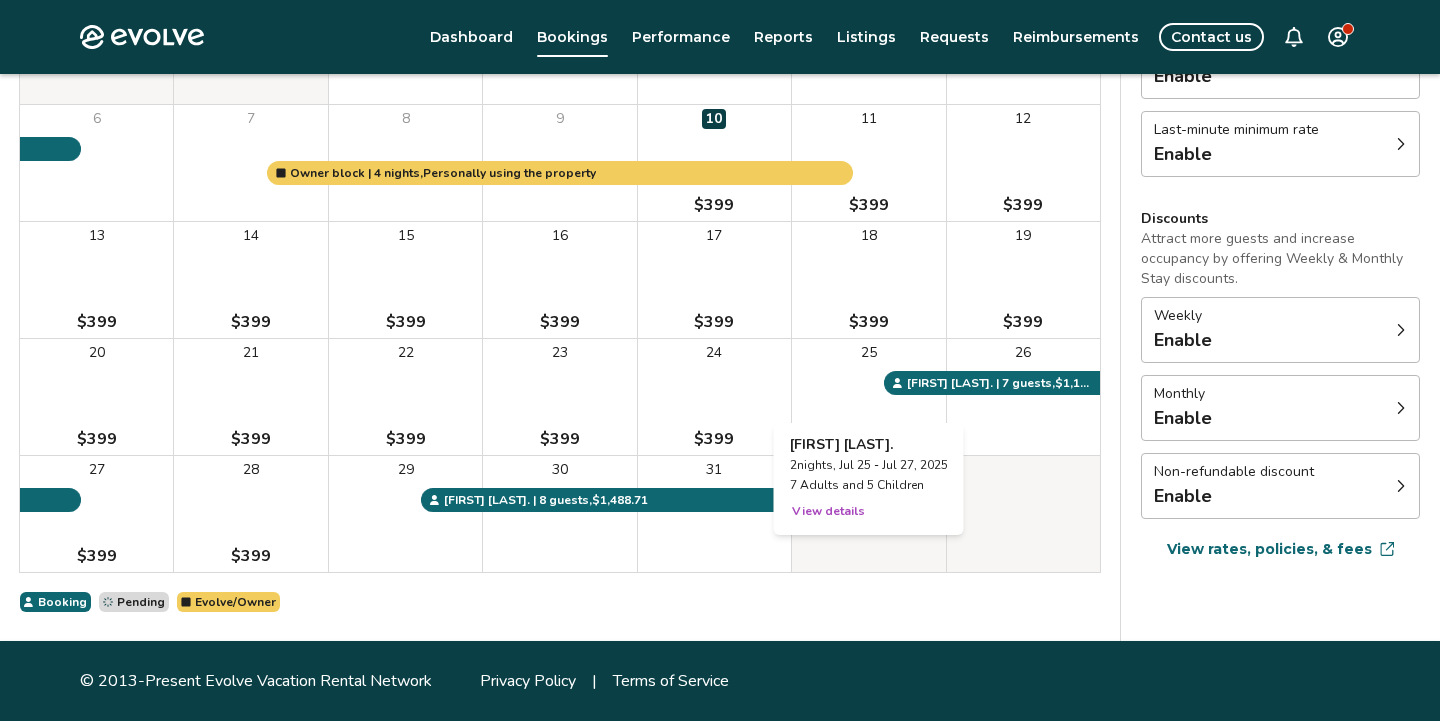 click on "25" at bounding box center (868, 397) 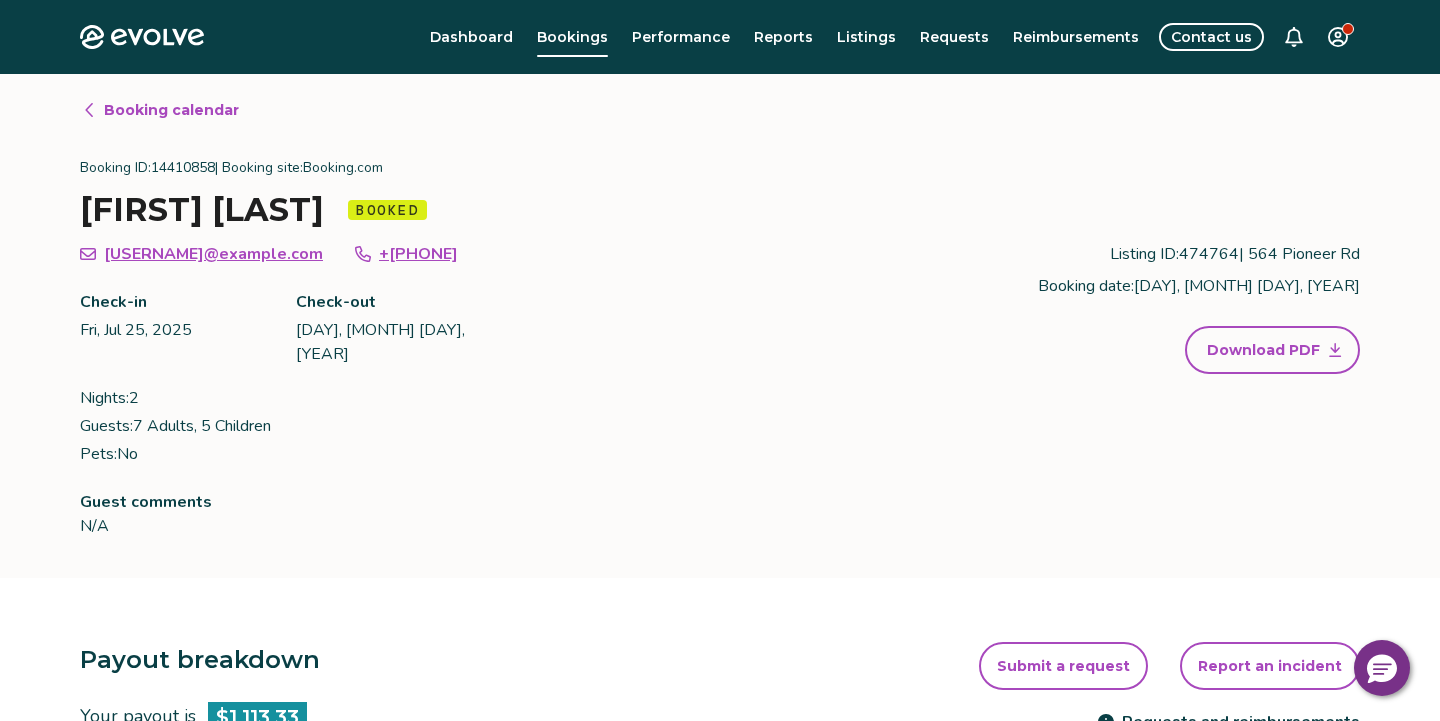 scroll, scrollTop: 313, scrollLeft: 0, axis: vertical 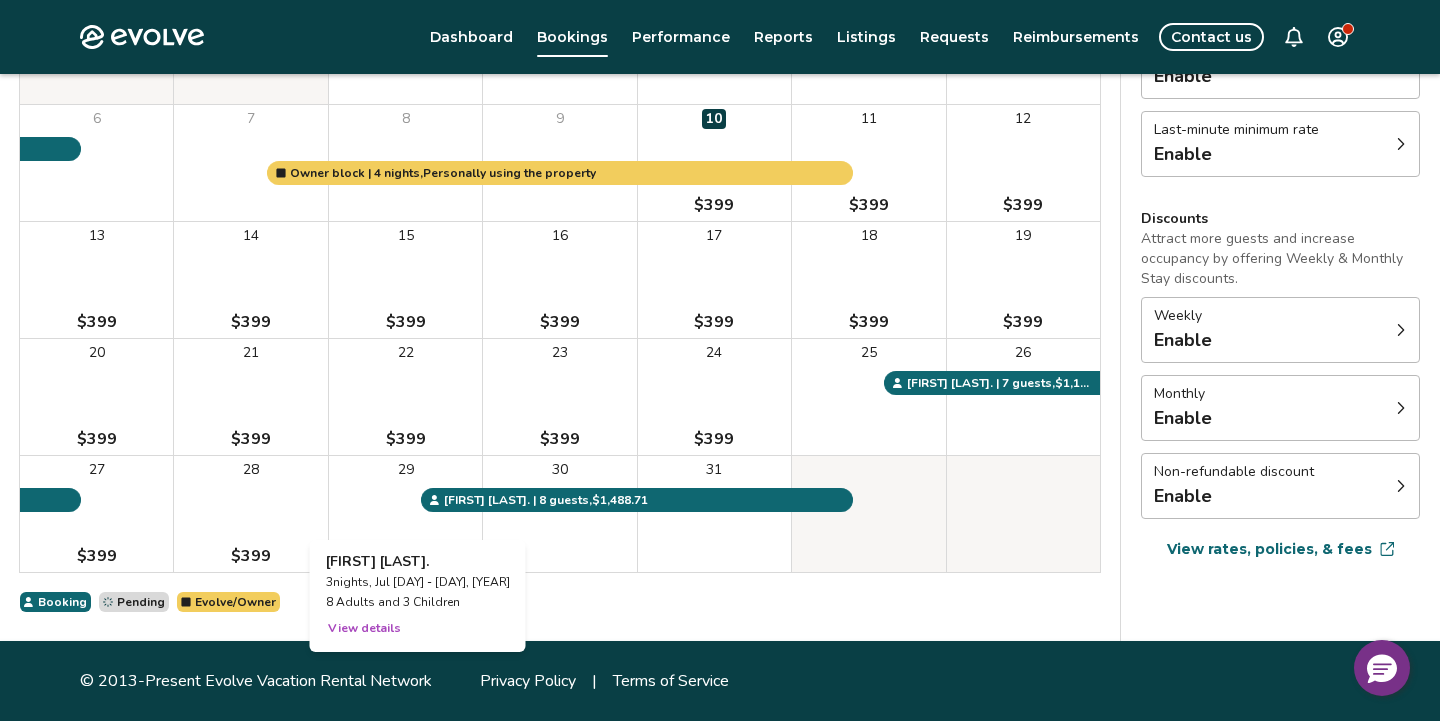 click on "29" at bounding box center [405, 514] 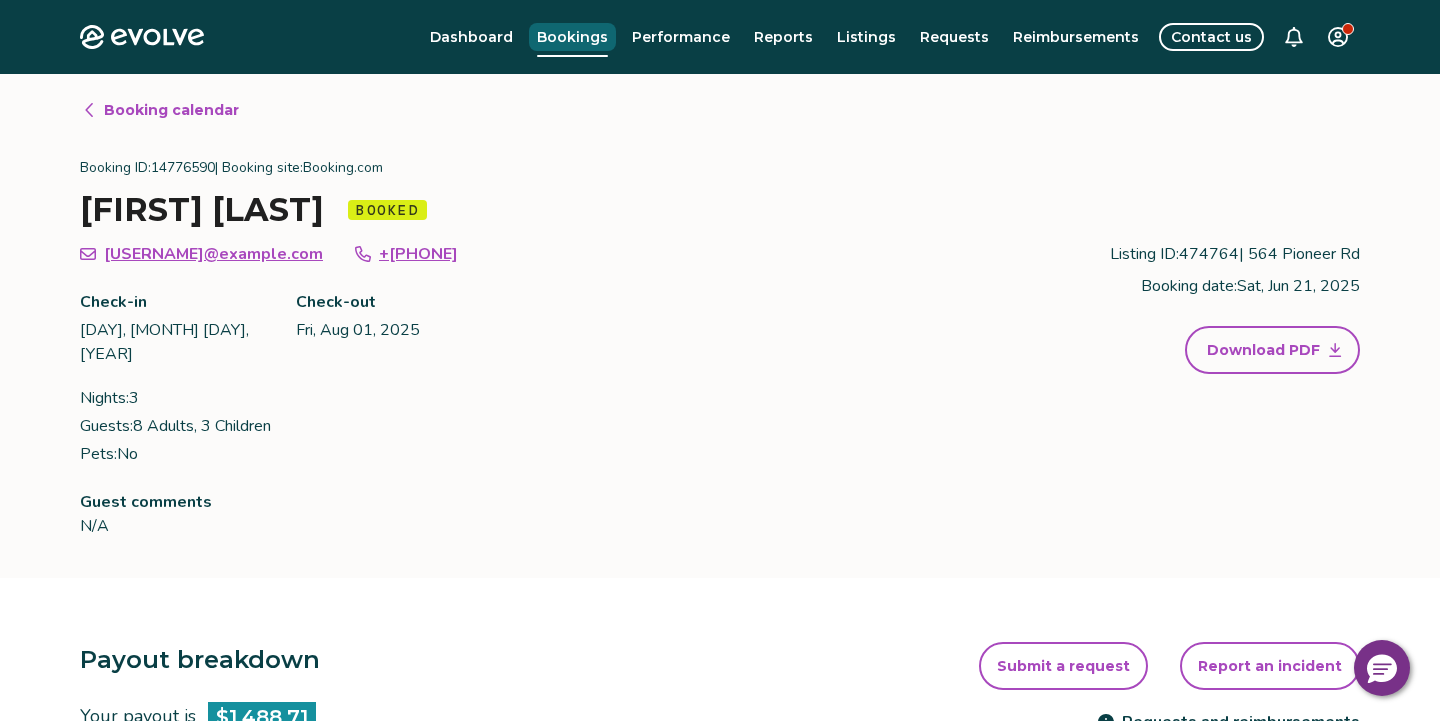 click on "Bookings" at bounding box center (572, 37) 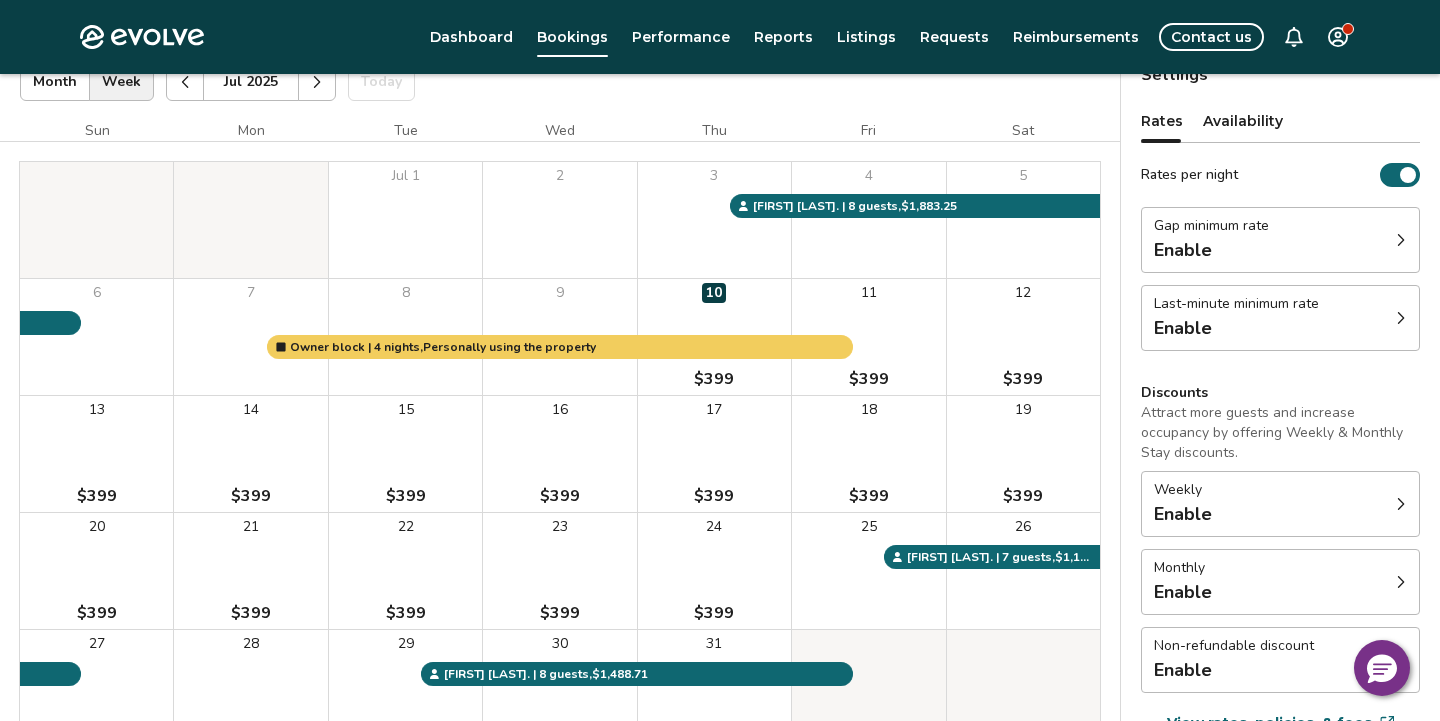 scroll, scrollTop: 0, scrollLeft: 0, axis: both 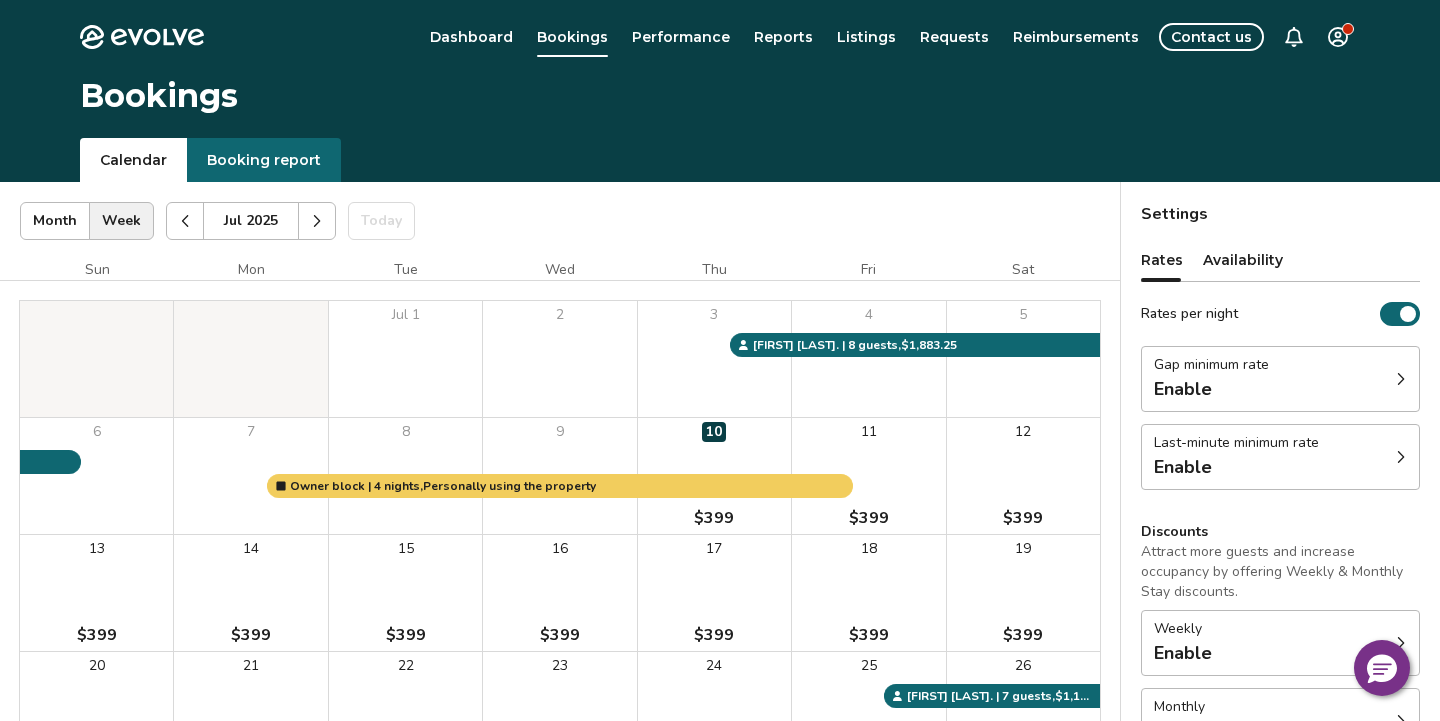 click at bounding box center (317, 221) 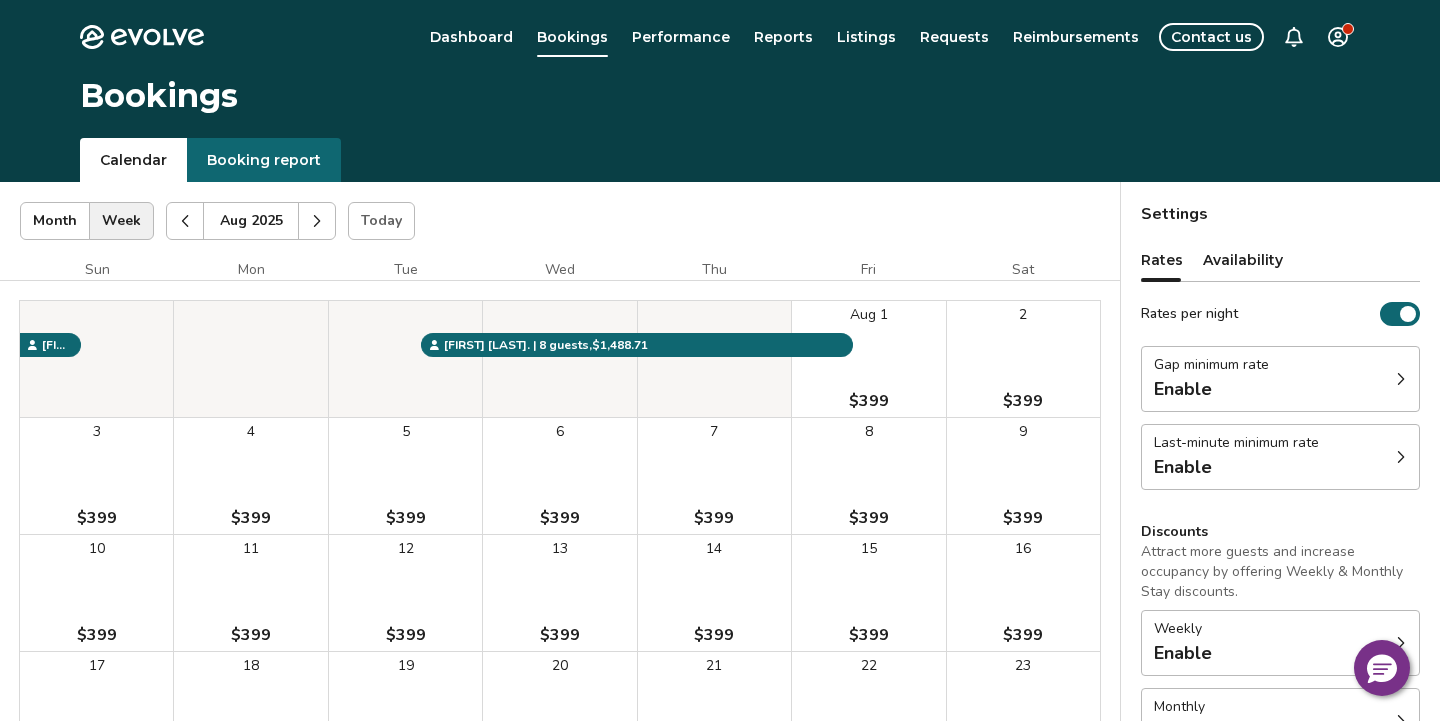 scroll, scrollTop: 0, scrollLeft: 0, axis: both 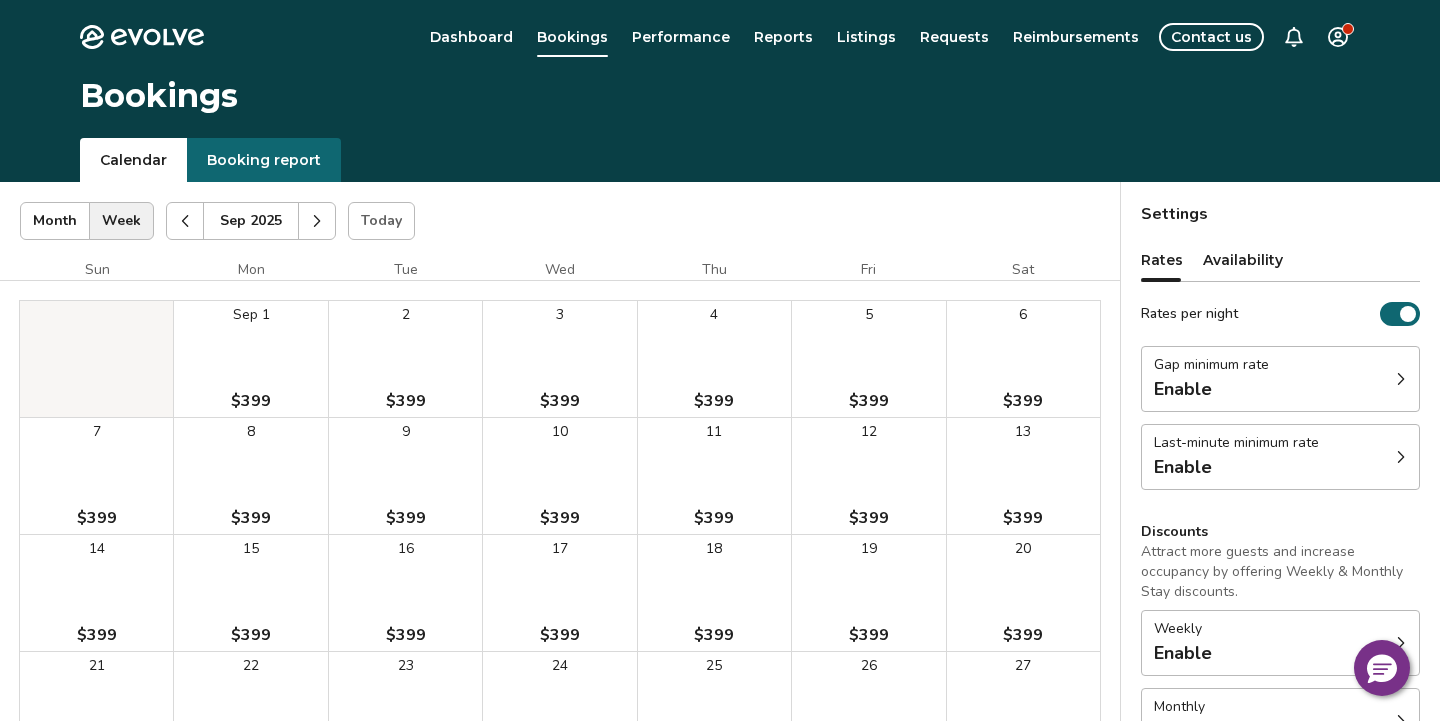 click 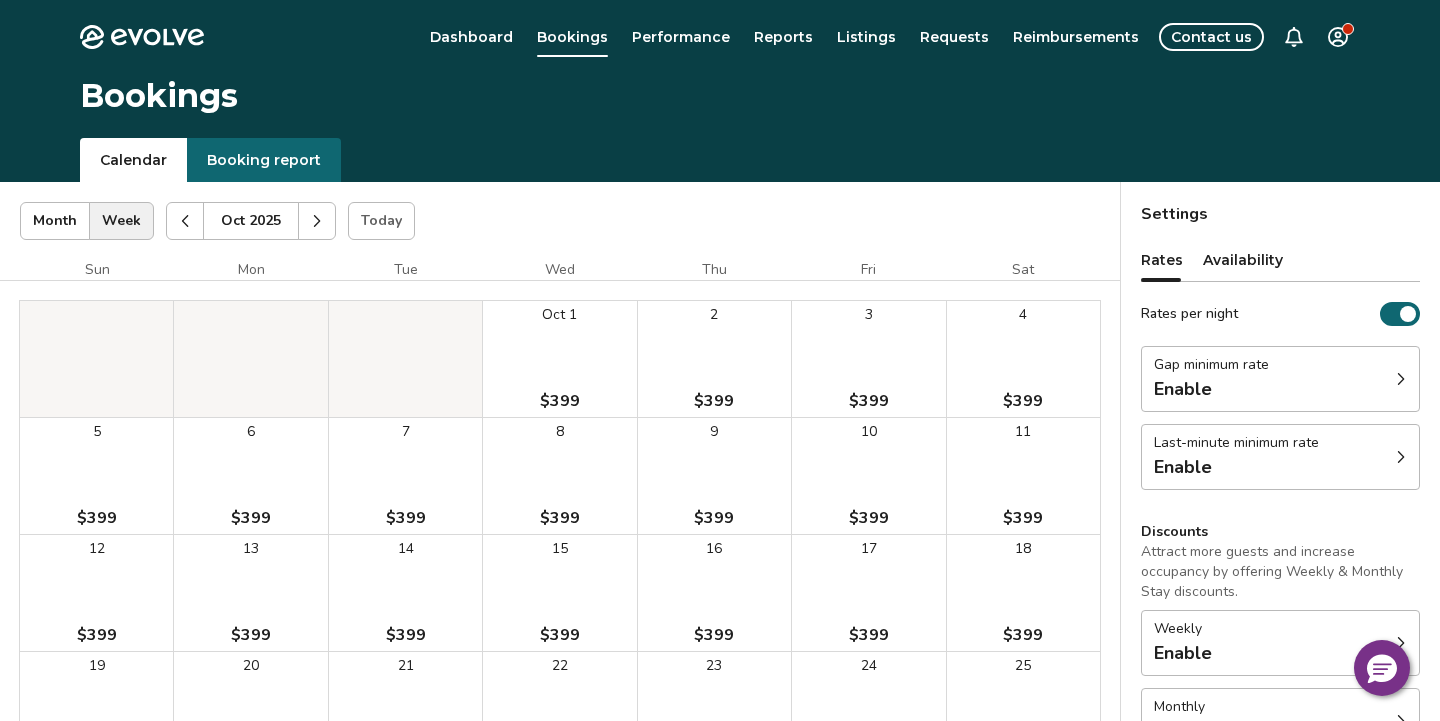 scroll, scrollTop: 0, scrollLeft: 0, axis: both 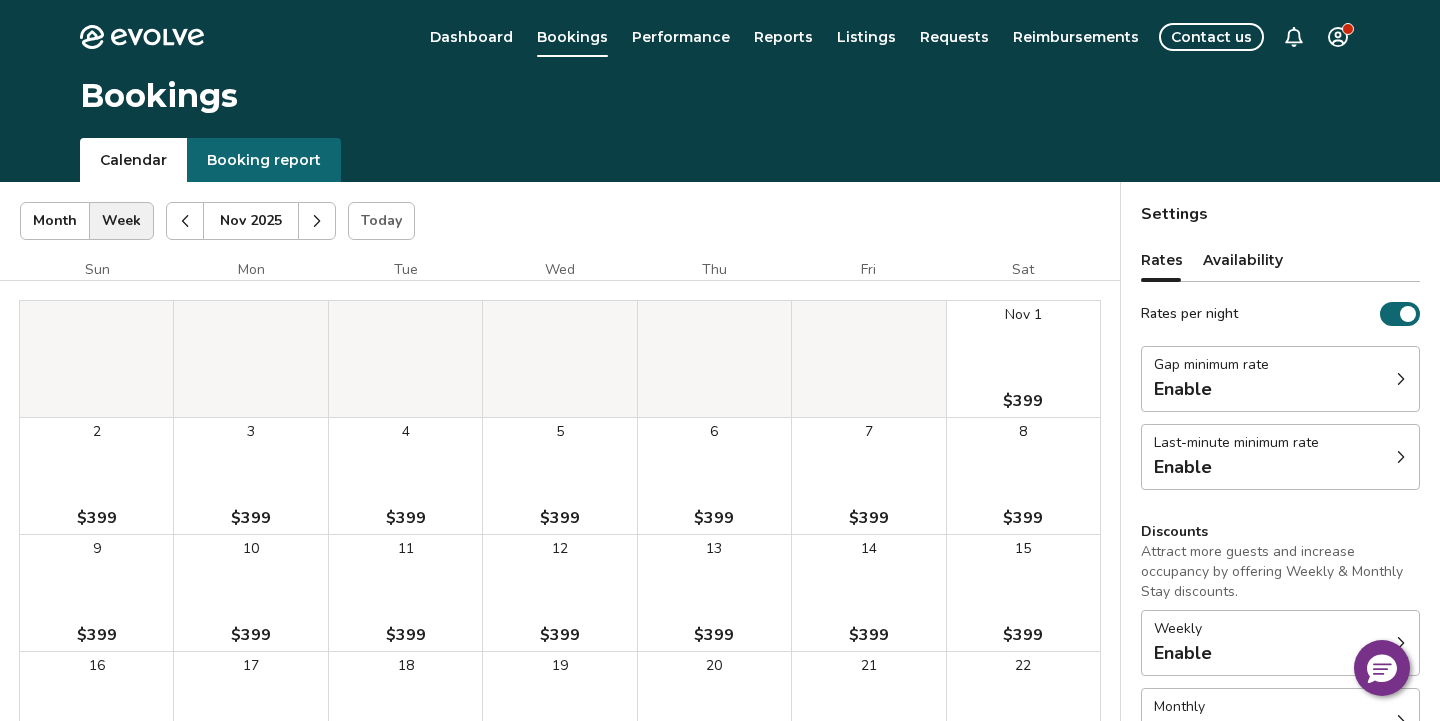 click at bounding box center (317, 221) 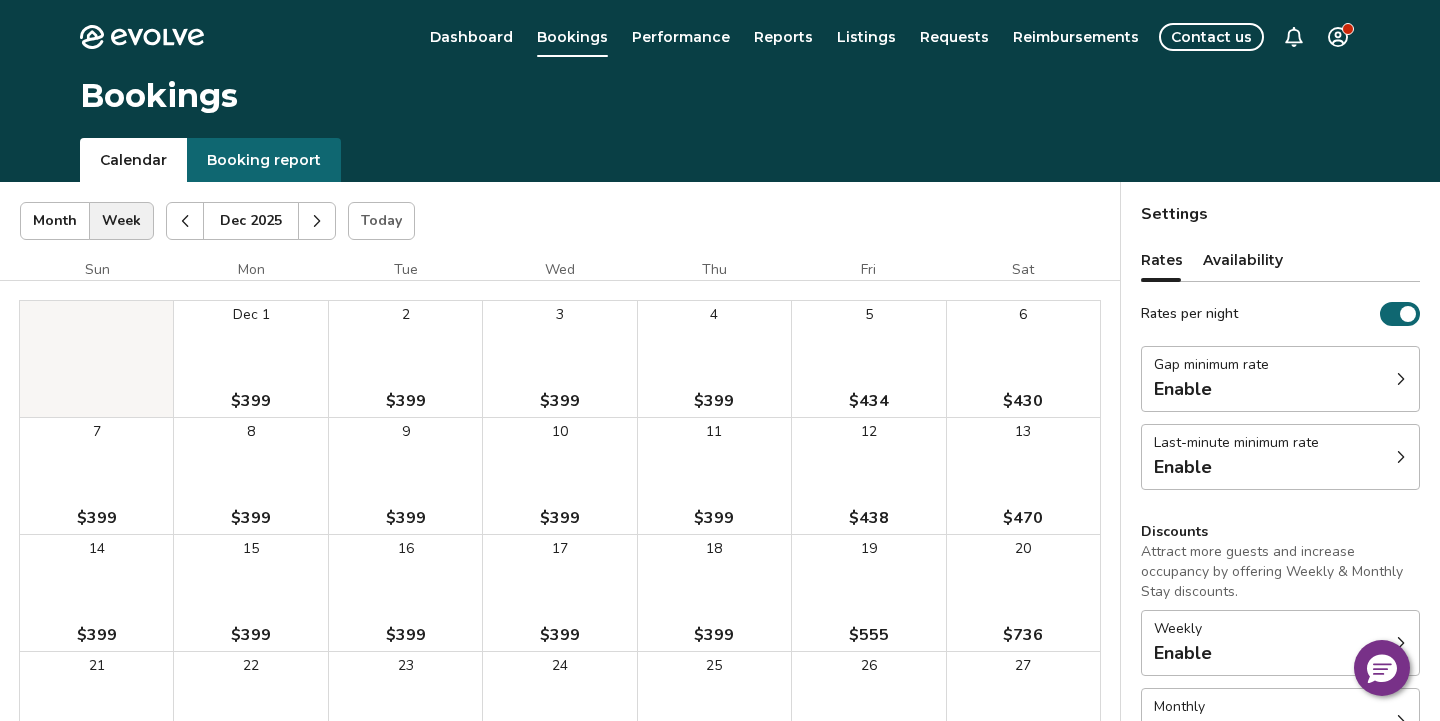 scroll, scrollTop: 0, scrollLeft: 0, axis: both 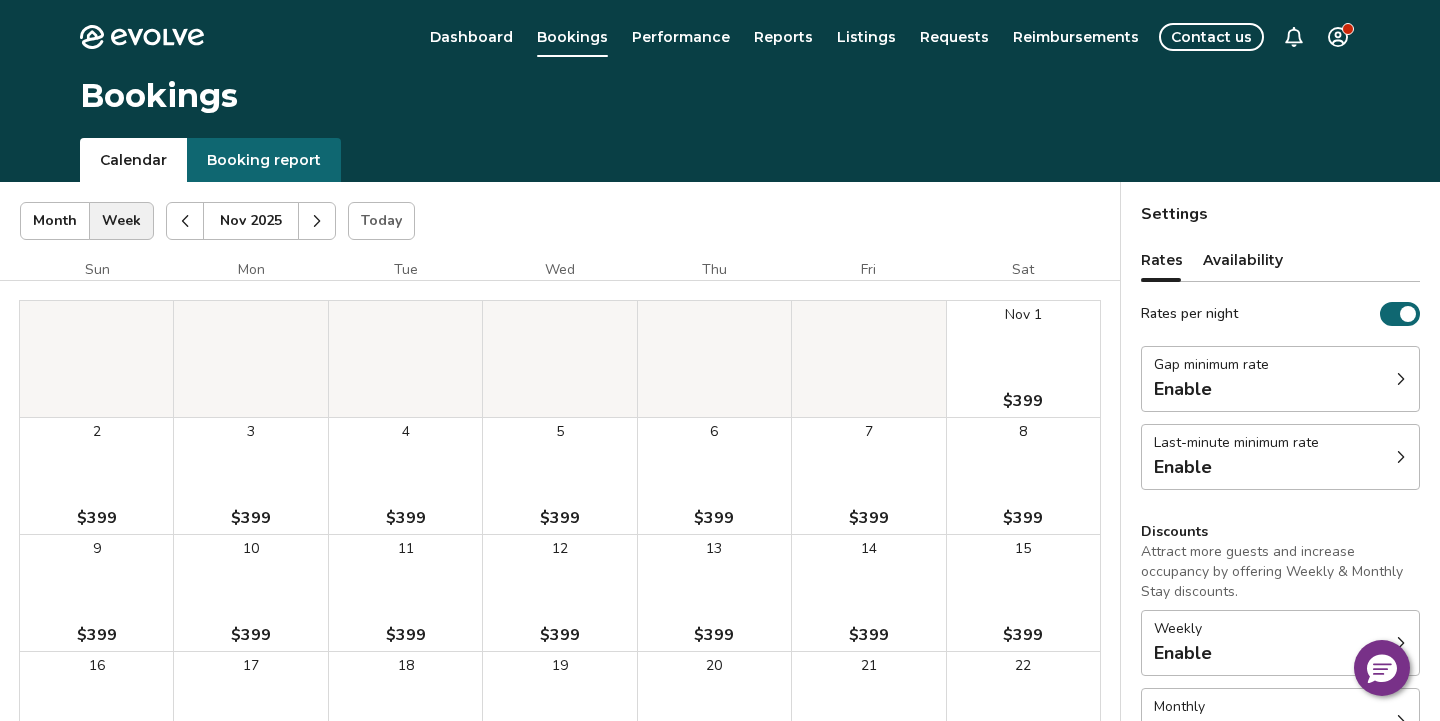 click 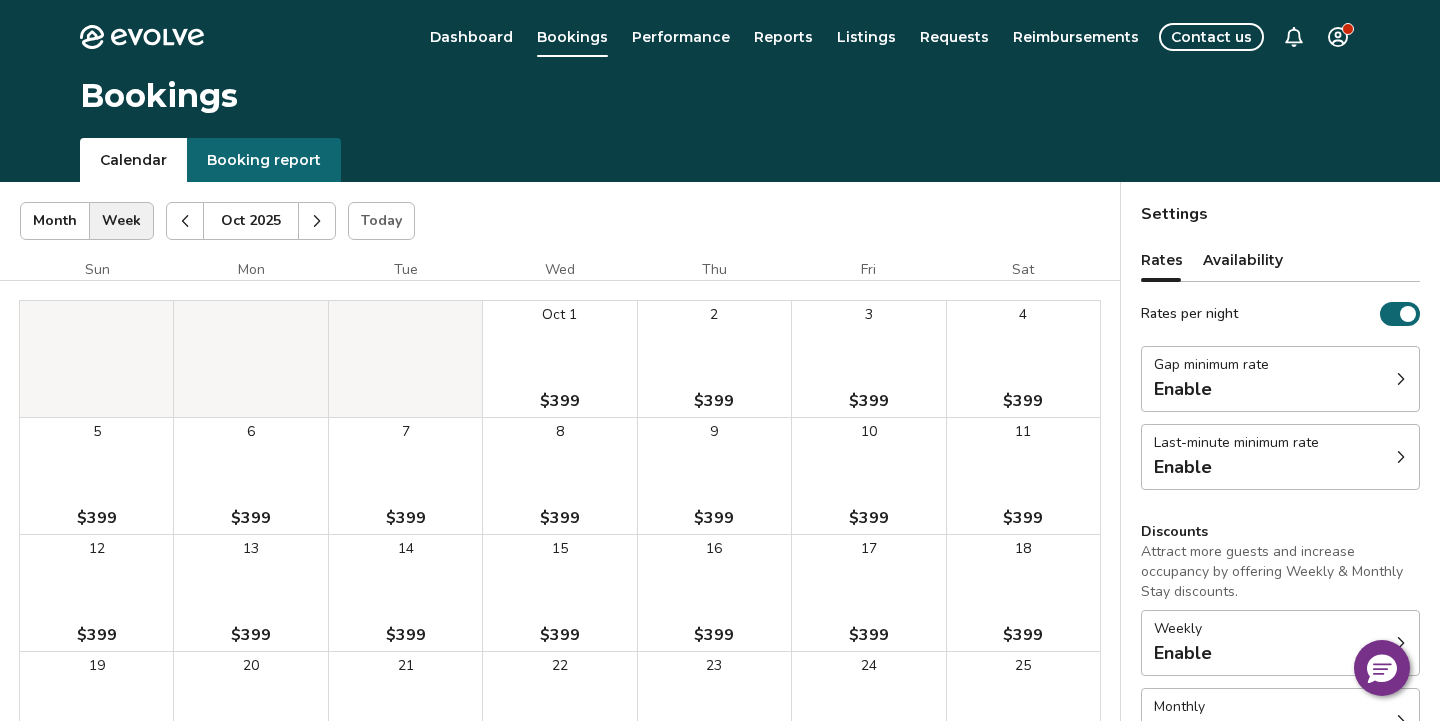 click 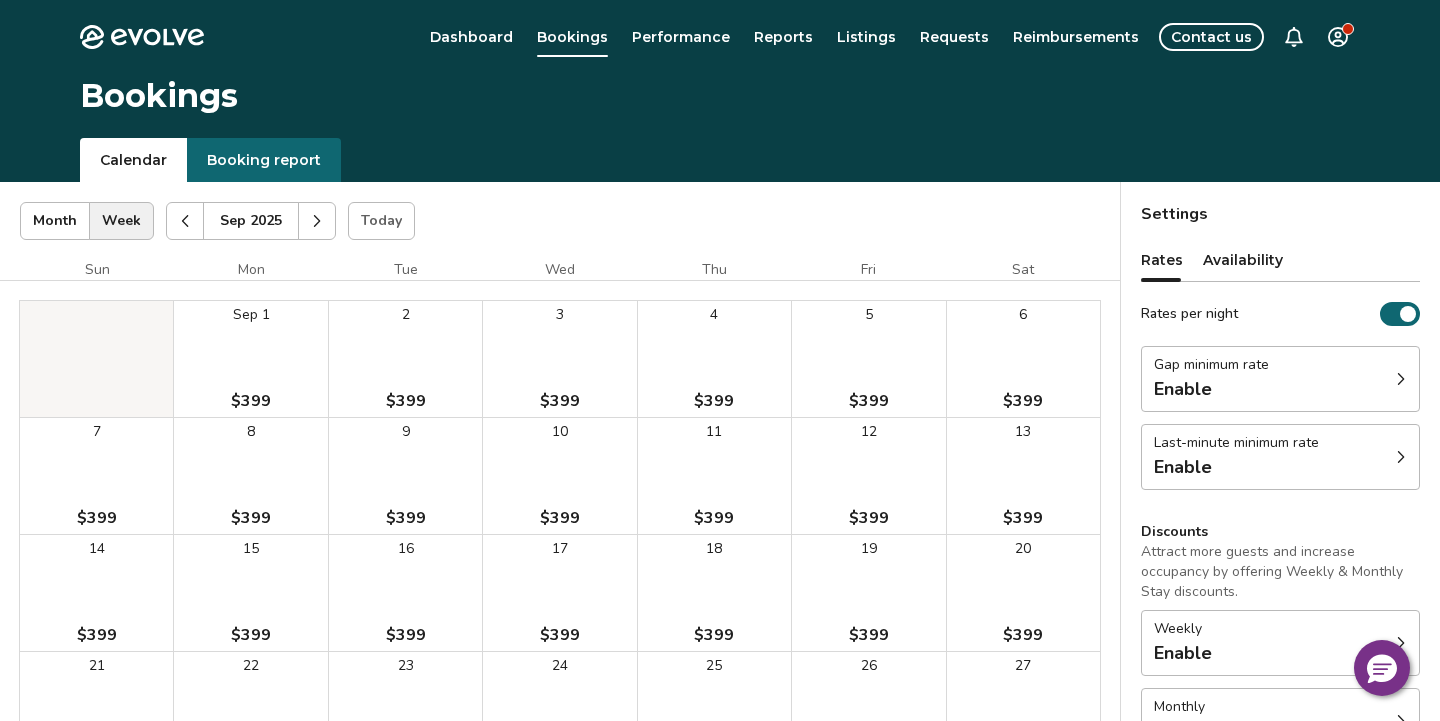 click 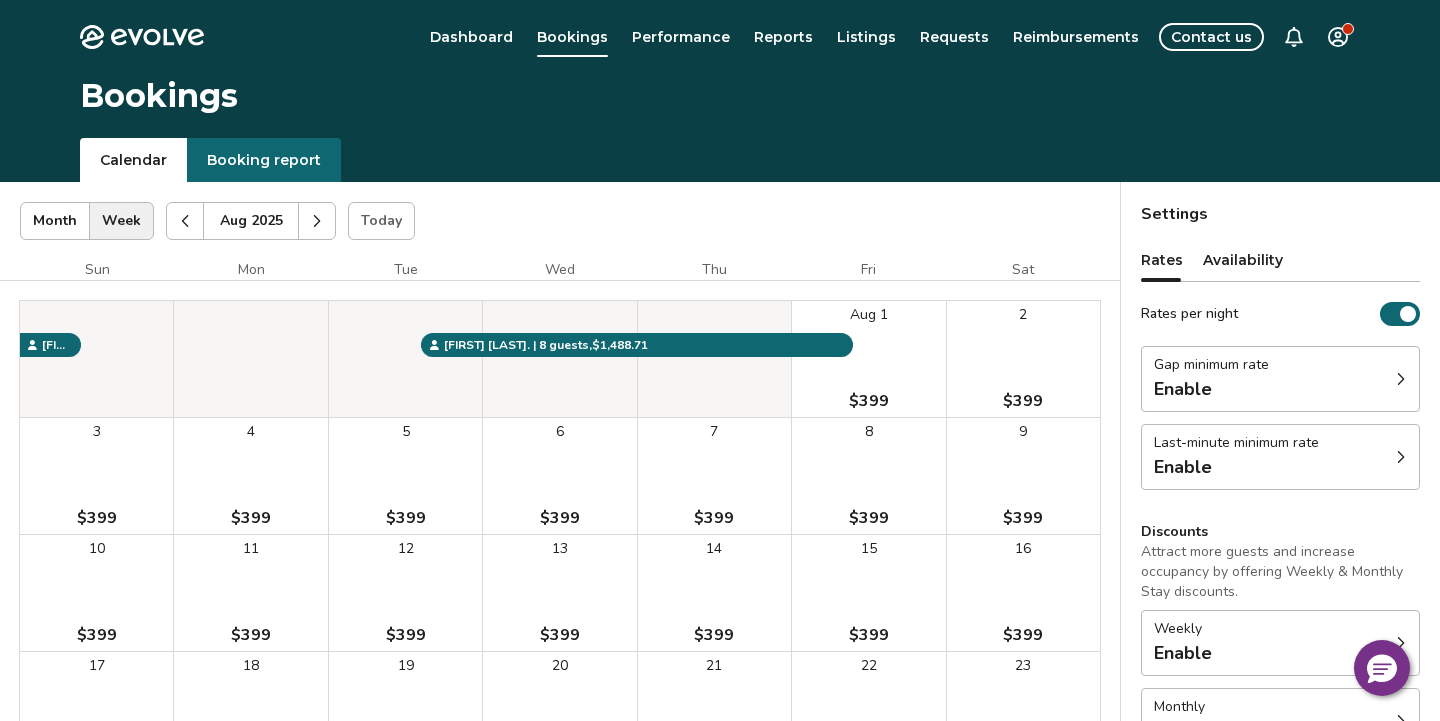 click 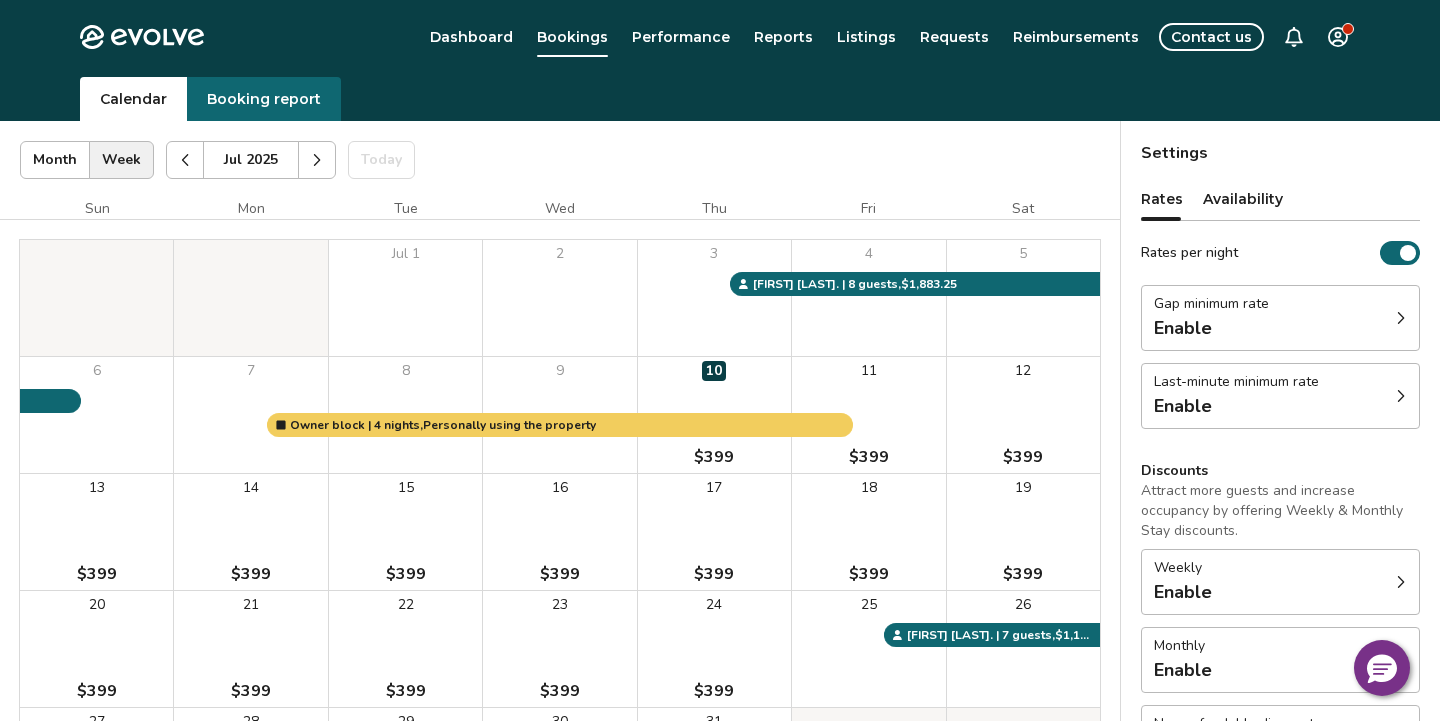 scroll, scrollTop: 0, scrollLeft: 0, axis: both 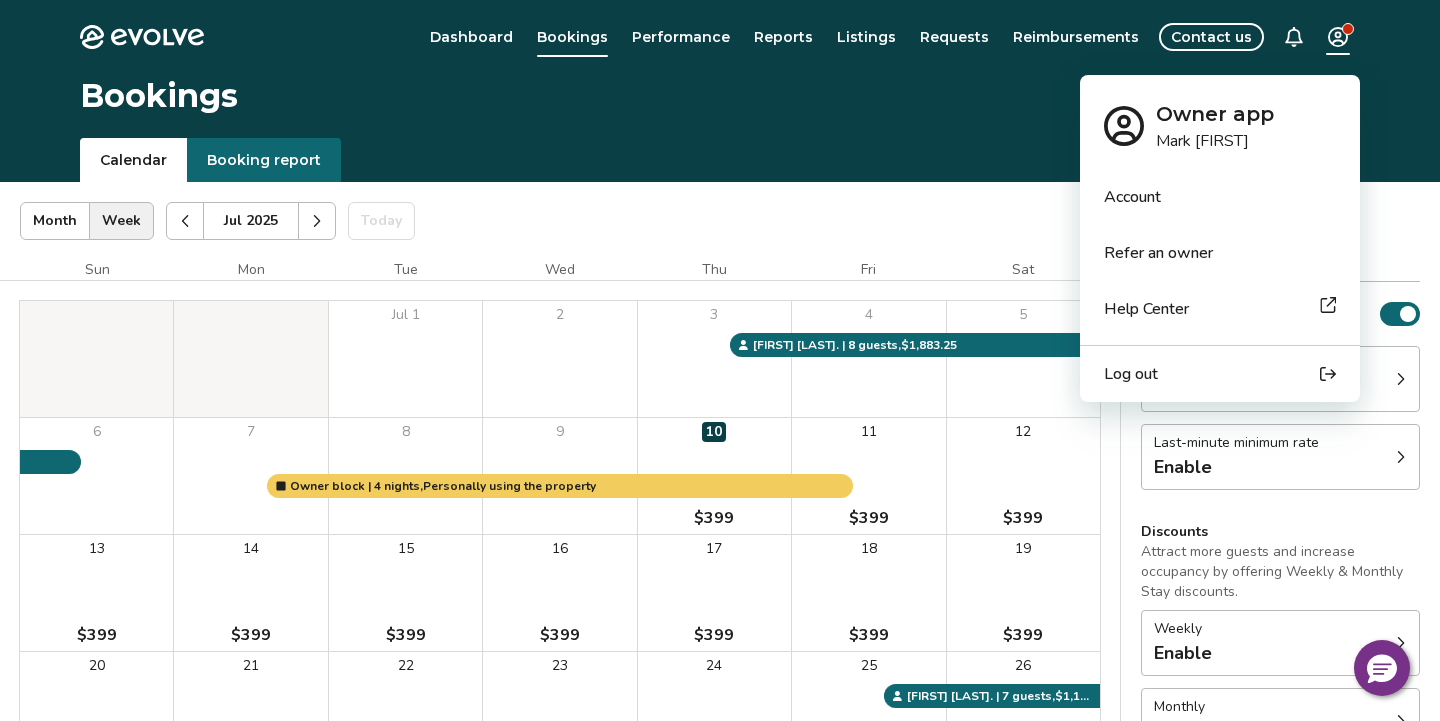 click on "Evolve Dashboard Bookings Performance Reports Listings Requests Reimbursements Contact us Bookings Calendar Booking report Jul [YEAR]  | Views Month Week Jul [YEAR] Today Settings 564 Pioneer Rd Jul [YEAR] Sun Mon Tue Wed Thu Fri Sat Jul 1 2 3 4 5 6 7 8 9 10 $399 11 $399 12 $399 13 $399 14 $399 15 $399 16 $399 17 $399 18 $399 19 $399 20 $399 21 $399 22 $399 23 $399 24 $399 25 26 27 $399 28 $399 29 30 31 Owner block | 4 nights,  Personally using the property [FIRST] [LAST]. | 7 guests ,  $1,113.33 [FIRST] [LAST]. | 8 guests ,  $1,883.25 [FIRST] [LAST]. | 8 guests ,  $1,488.71 Booking Pending Evolve/Owner Settings Rates Availability Rates per night Gap minimum rate Enable Last-minute minimum rate Enable Discounts Attract more guests and increase occupancy by offering Weekly & Monthly Stay discounts. Weekly Enable Monthly Enable Non-refundable discount Enable View rates, policies, & fees Gap minimum rate Reduce your minimum rate by 20%  to help fill nights between bookings  (Fridays and Saturdays excluded). Enable Enable   Learn more" at bounding box center [720, 517] 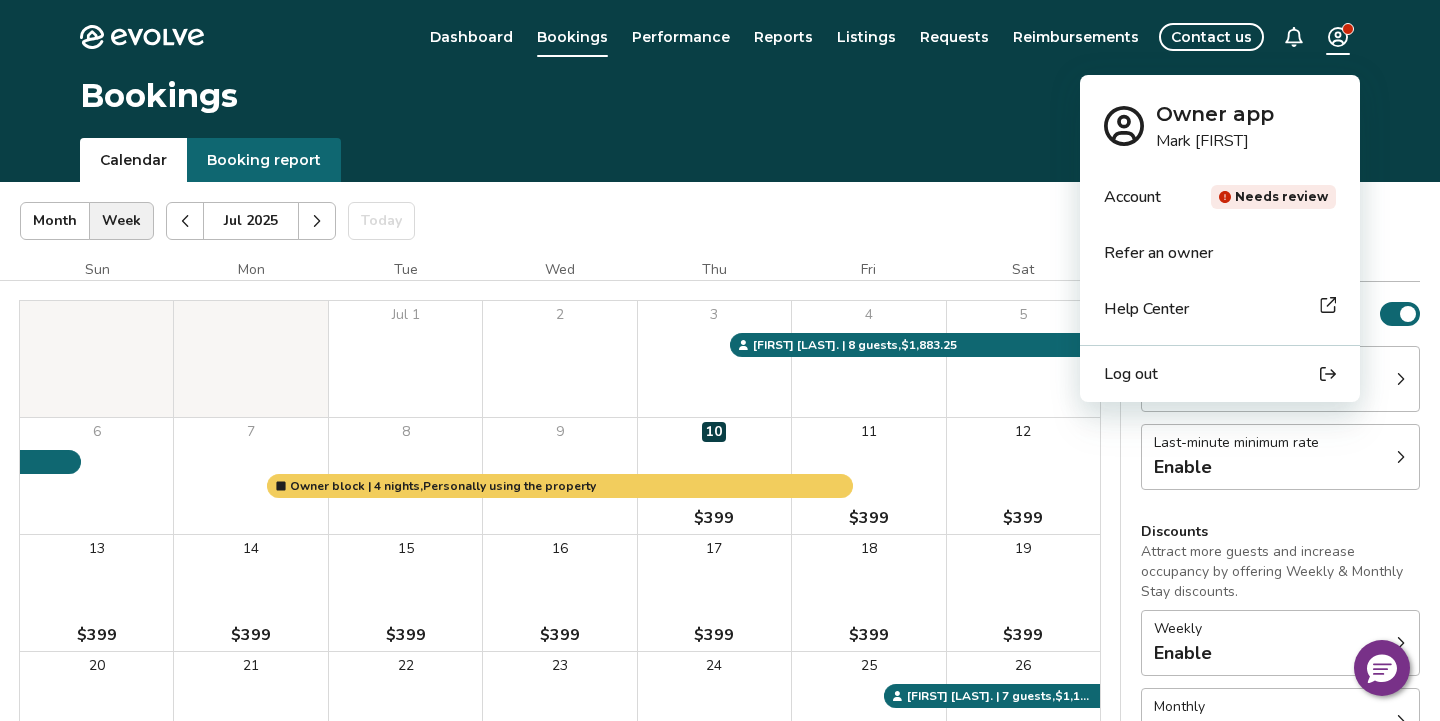 click on "Needs review" at bounding box center [1281, 197] 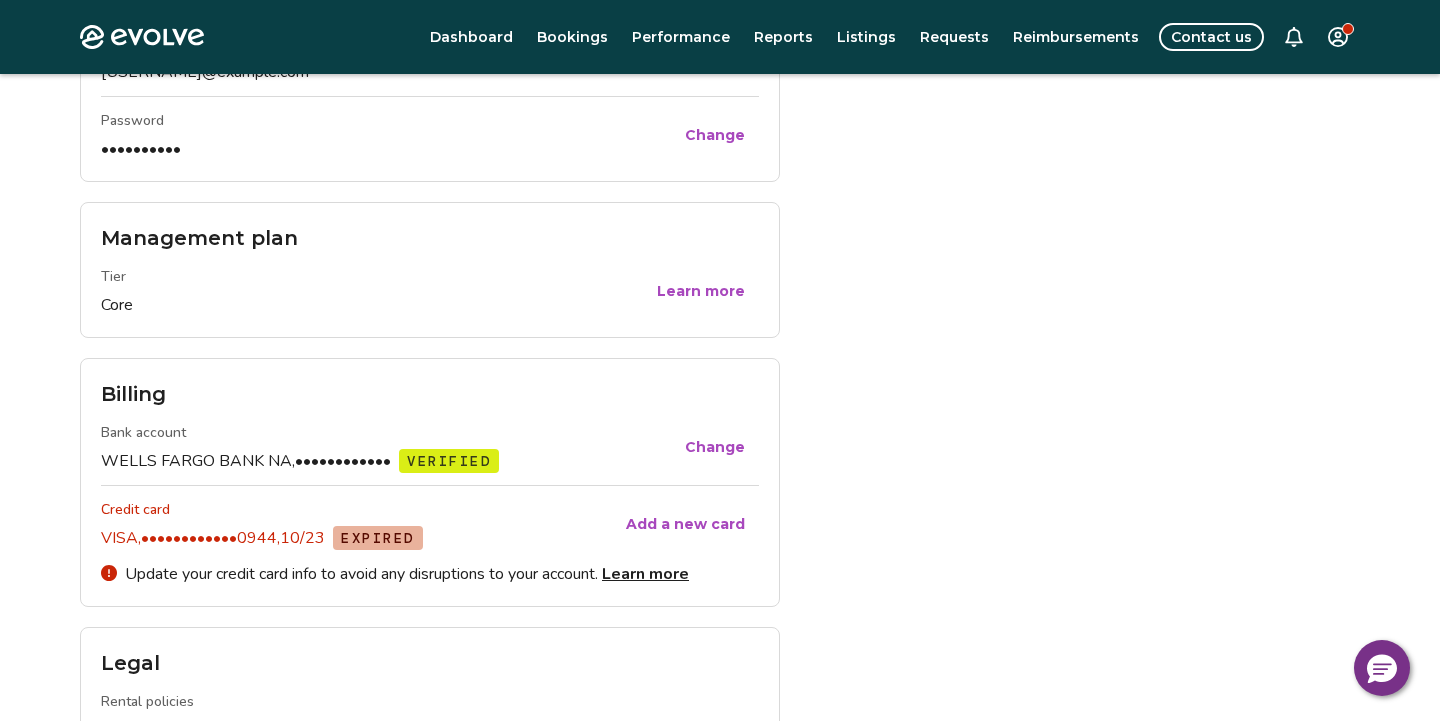 scroll, scrollTop: 716, scrollLeft: 0, axis: vertical 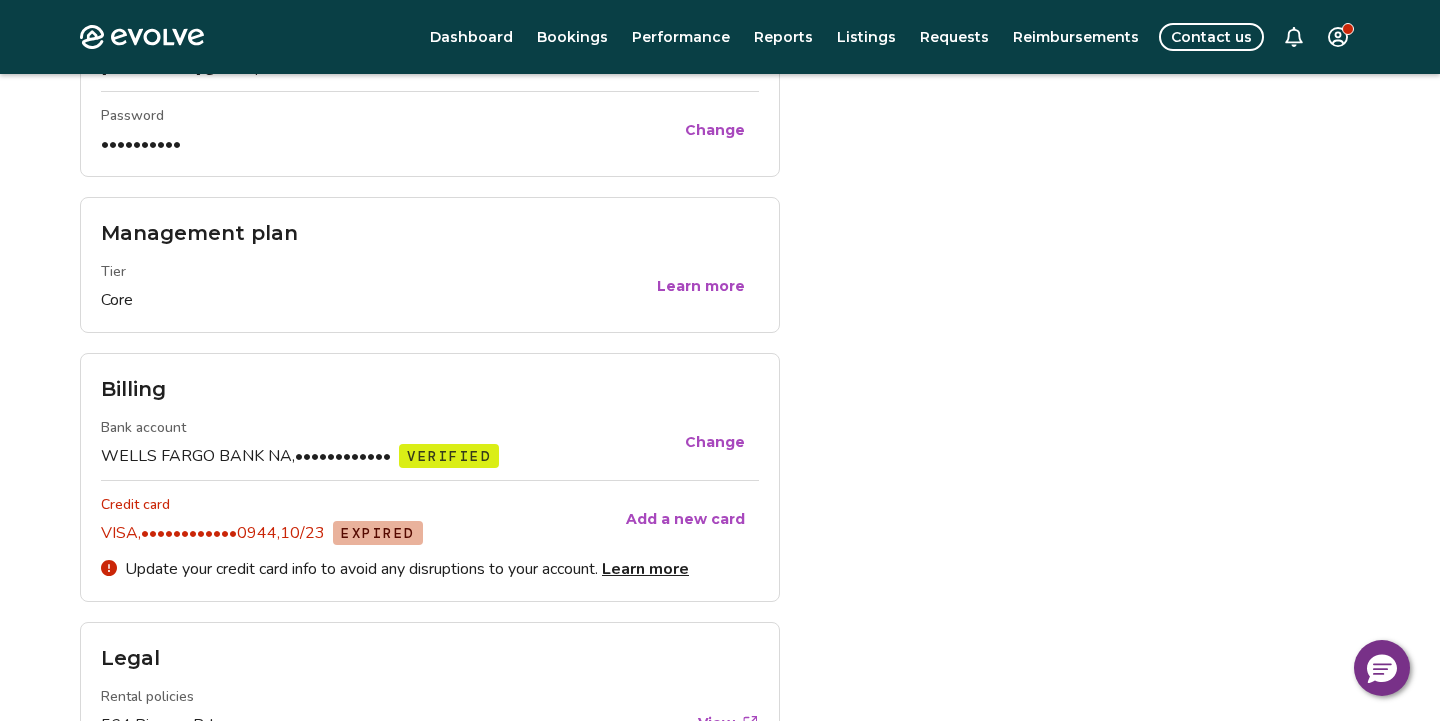 click on "Add a new card" at bounding box center (685, 519) 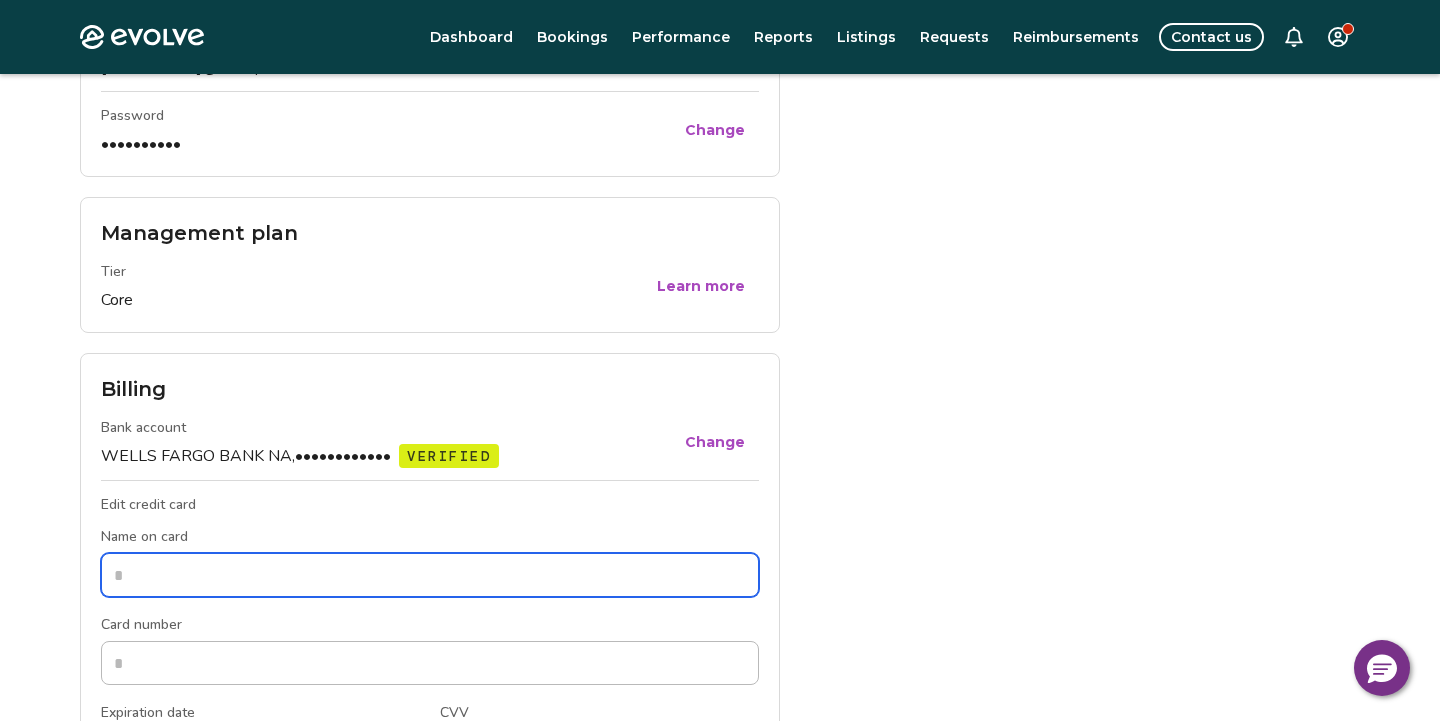 click on "Name on card" at bounding box center [430, 575] 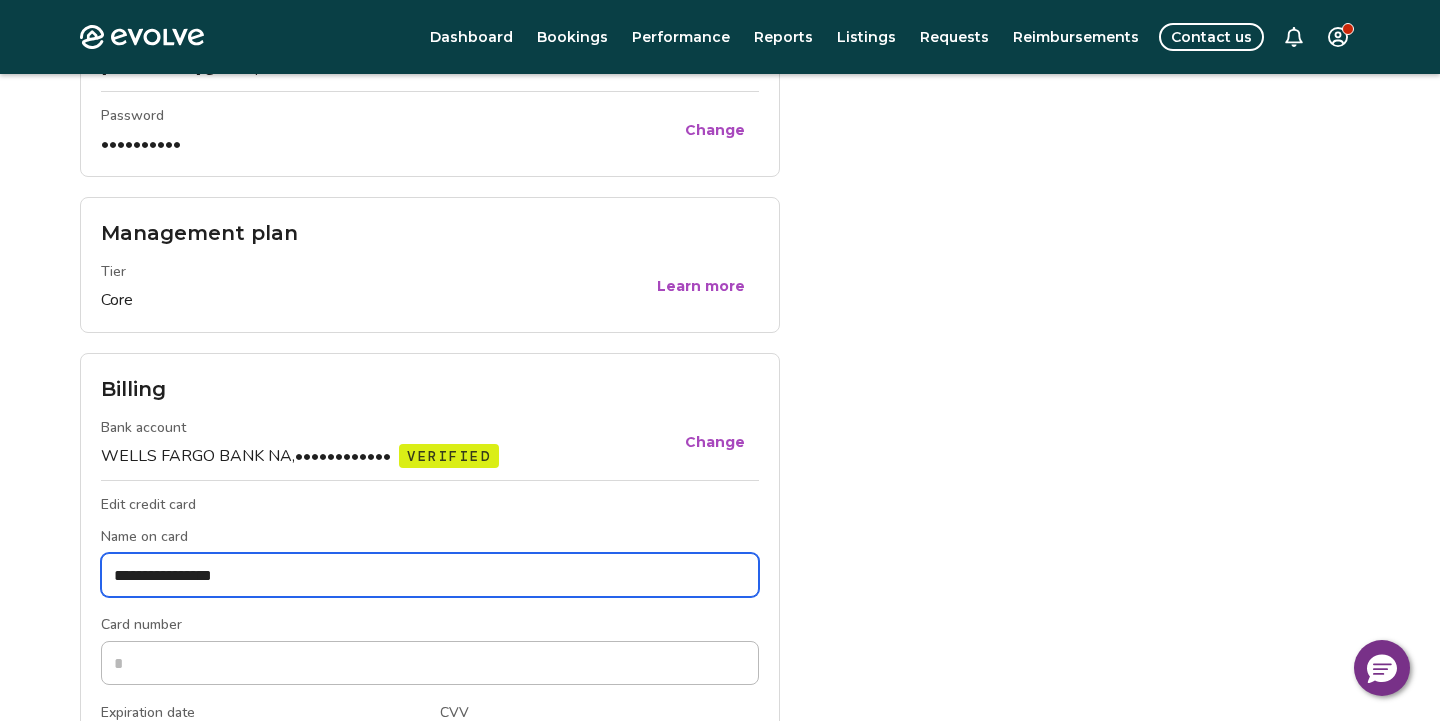 type on "**********" 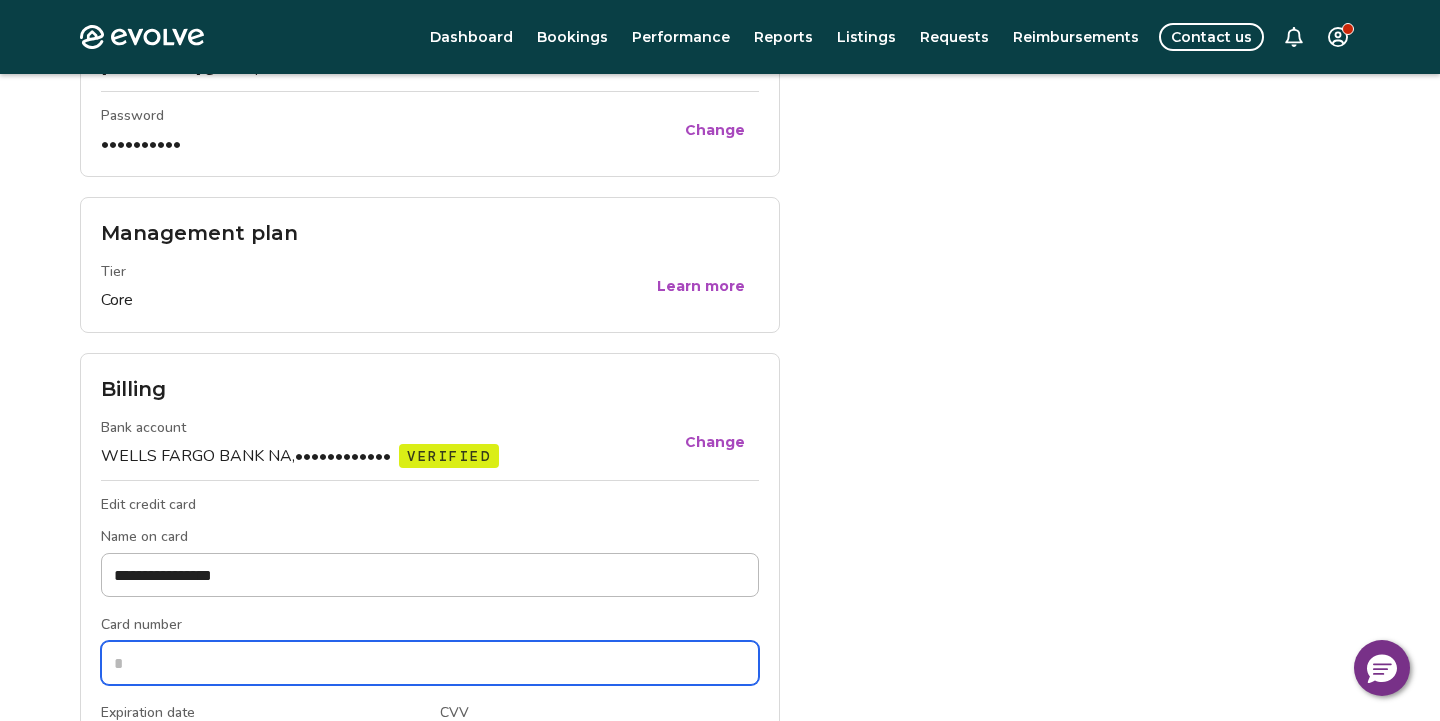 click on "Card number" at bounding box center (430, 663) 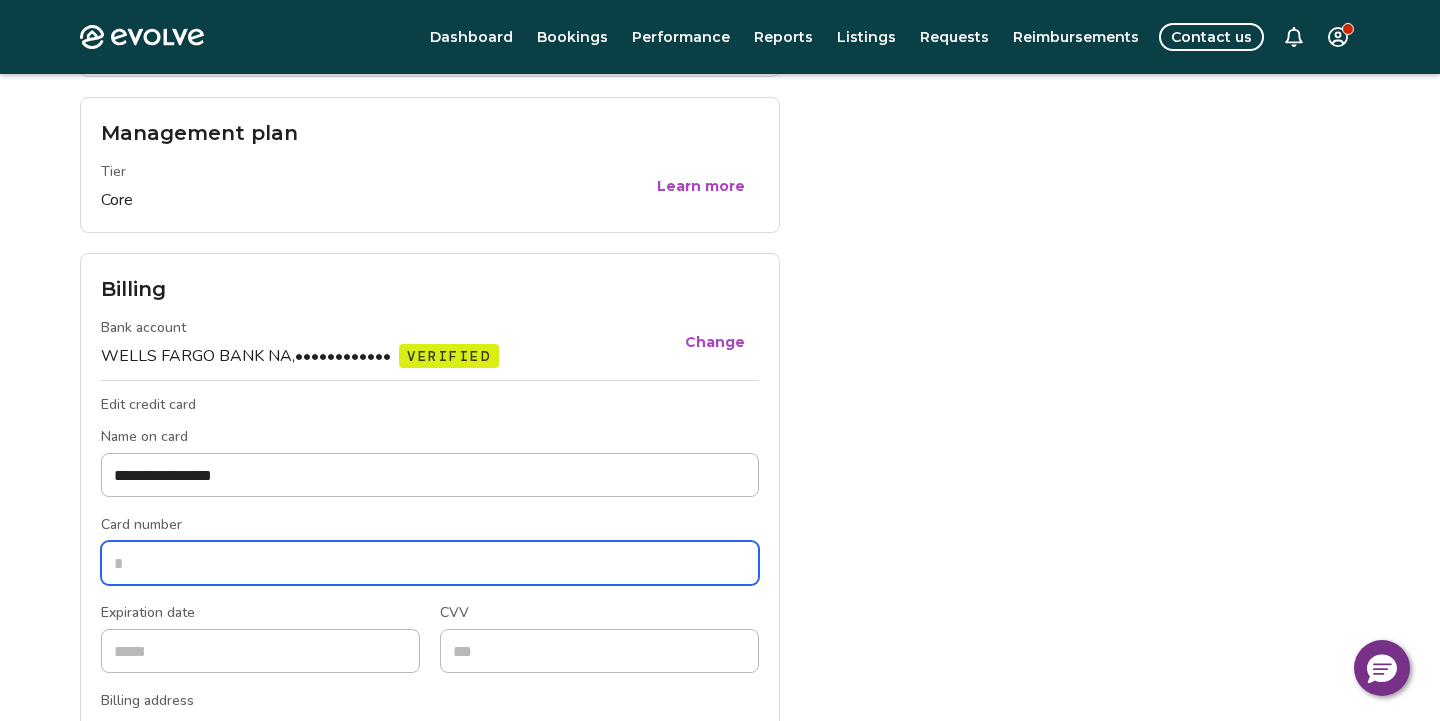 scroll, scrollTop: 845, scrollLeft: 0, axis: vertical 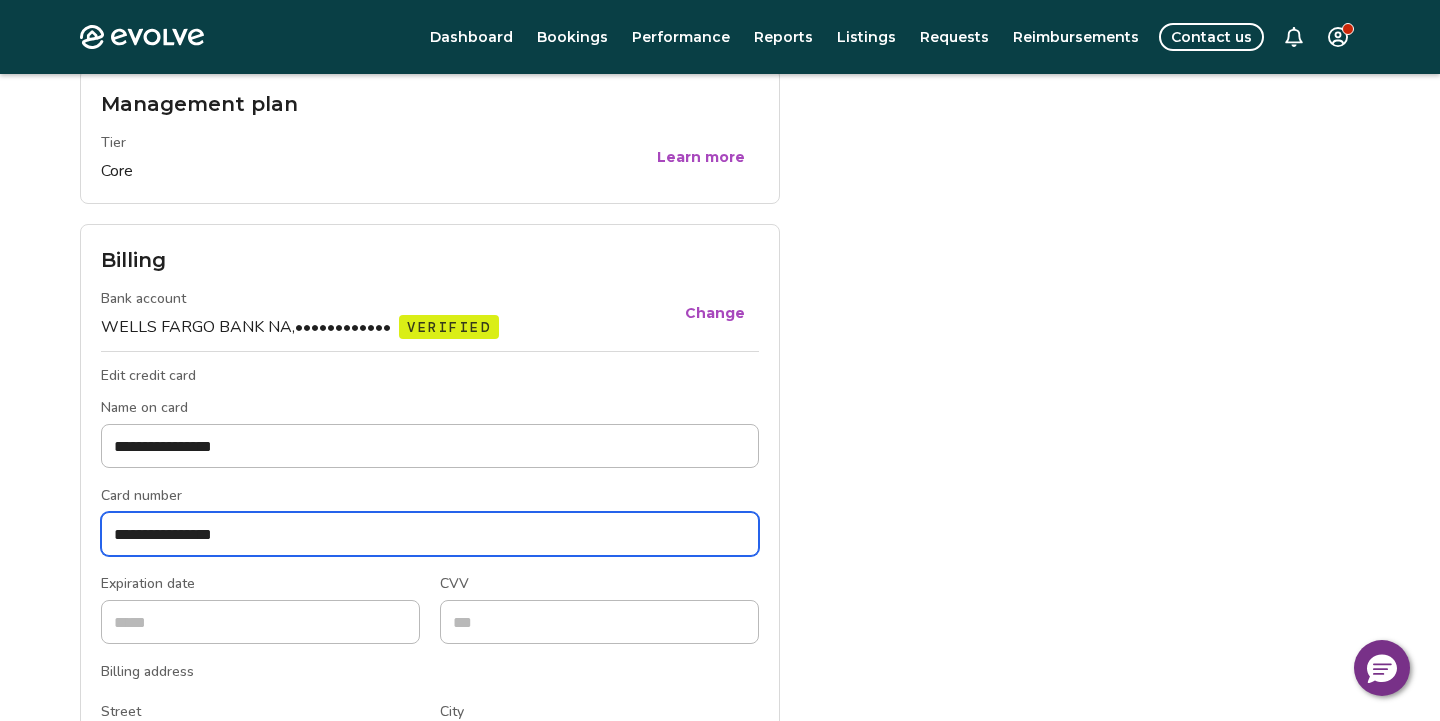 type on "**********" 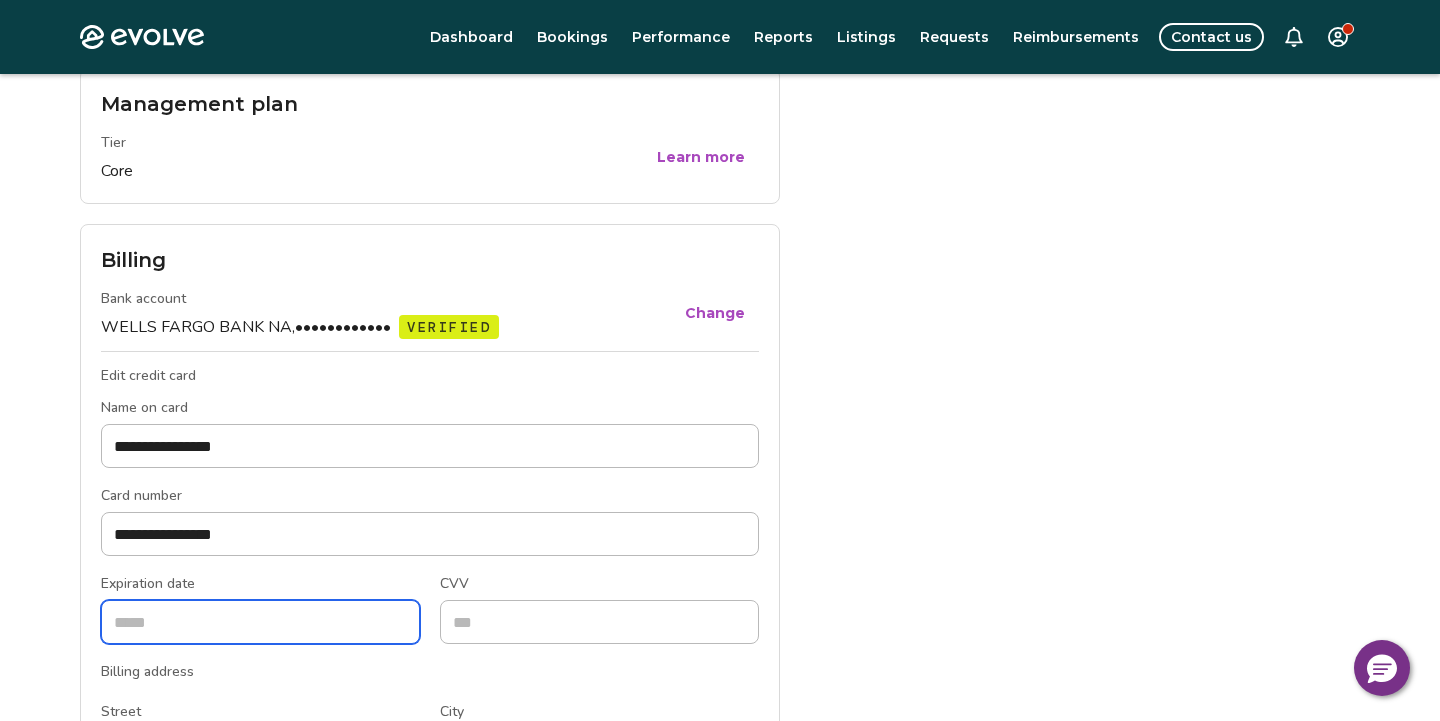 click on "Expiration date" at bounding box center (260, 622) 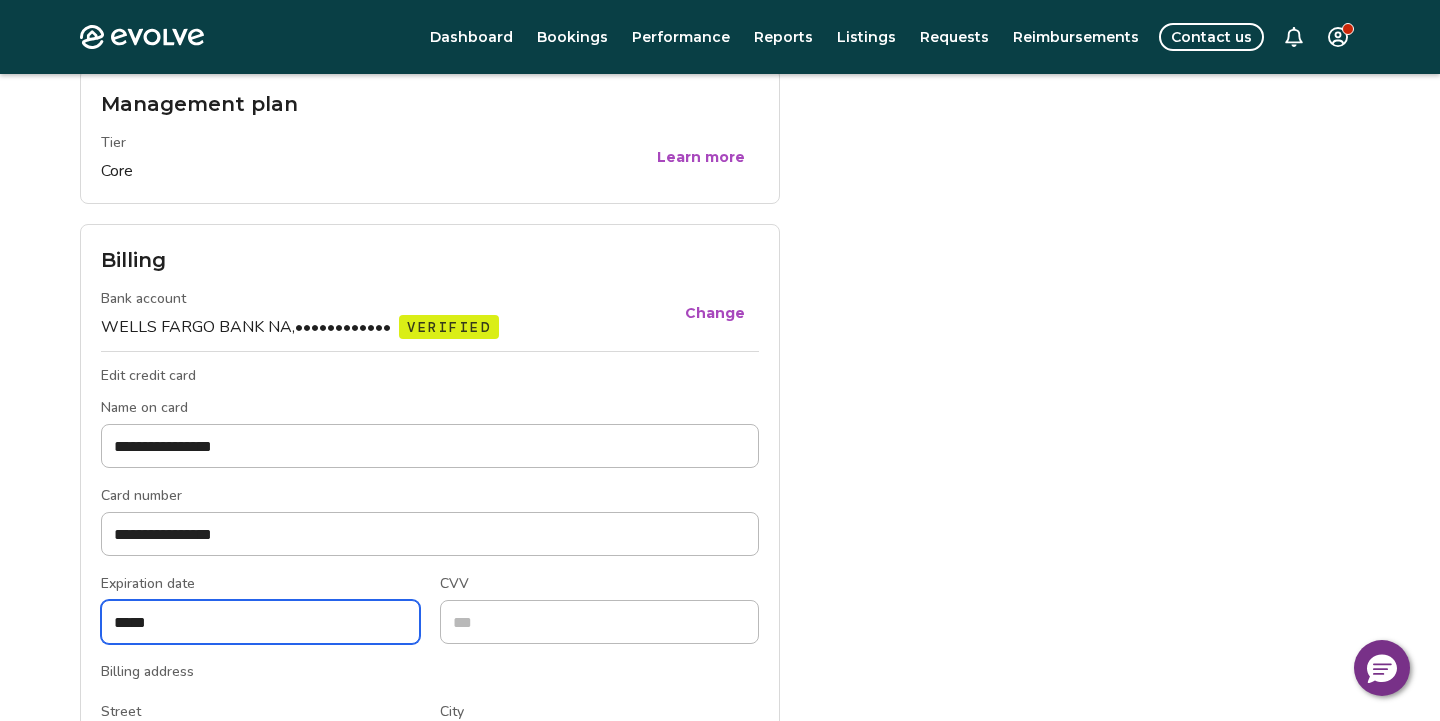 type on "*****" 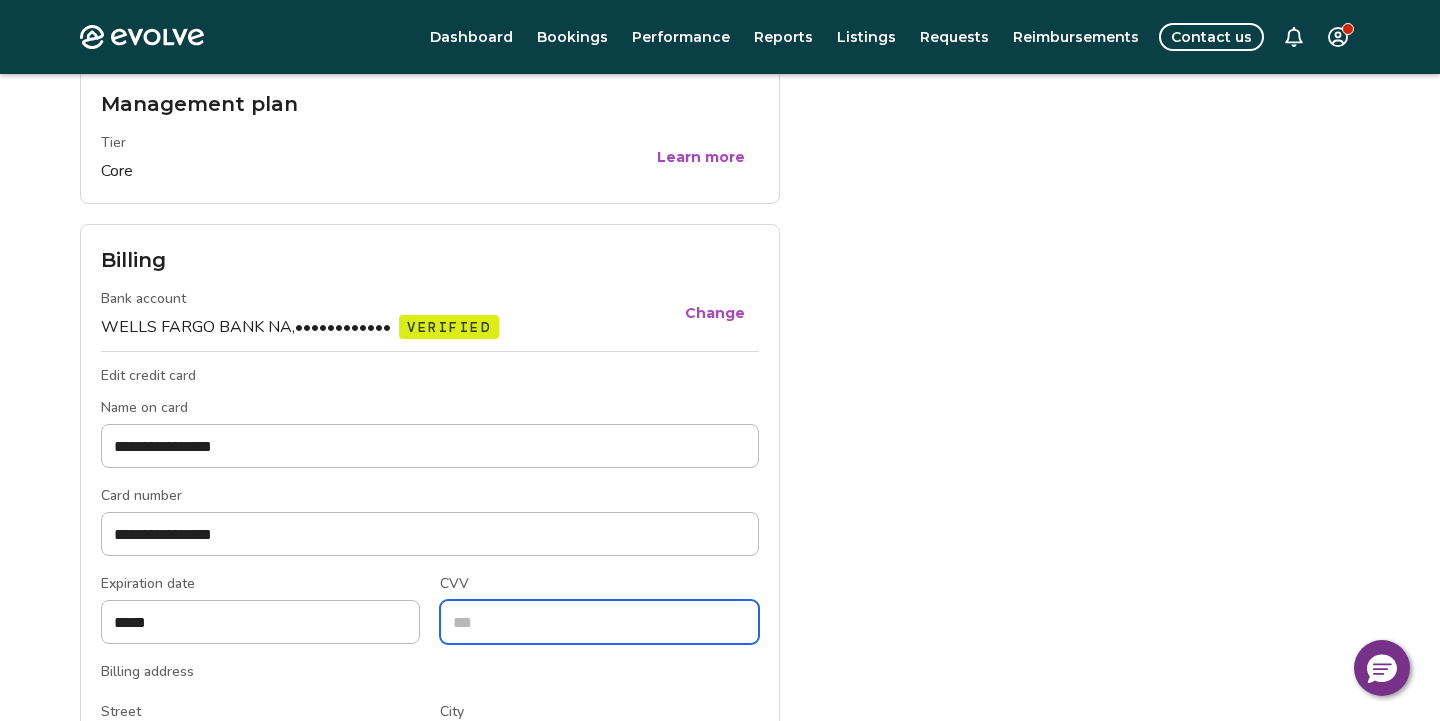 click on "CVV" at bounding box center (599, 622) 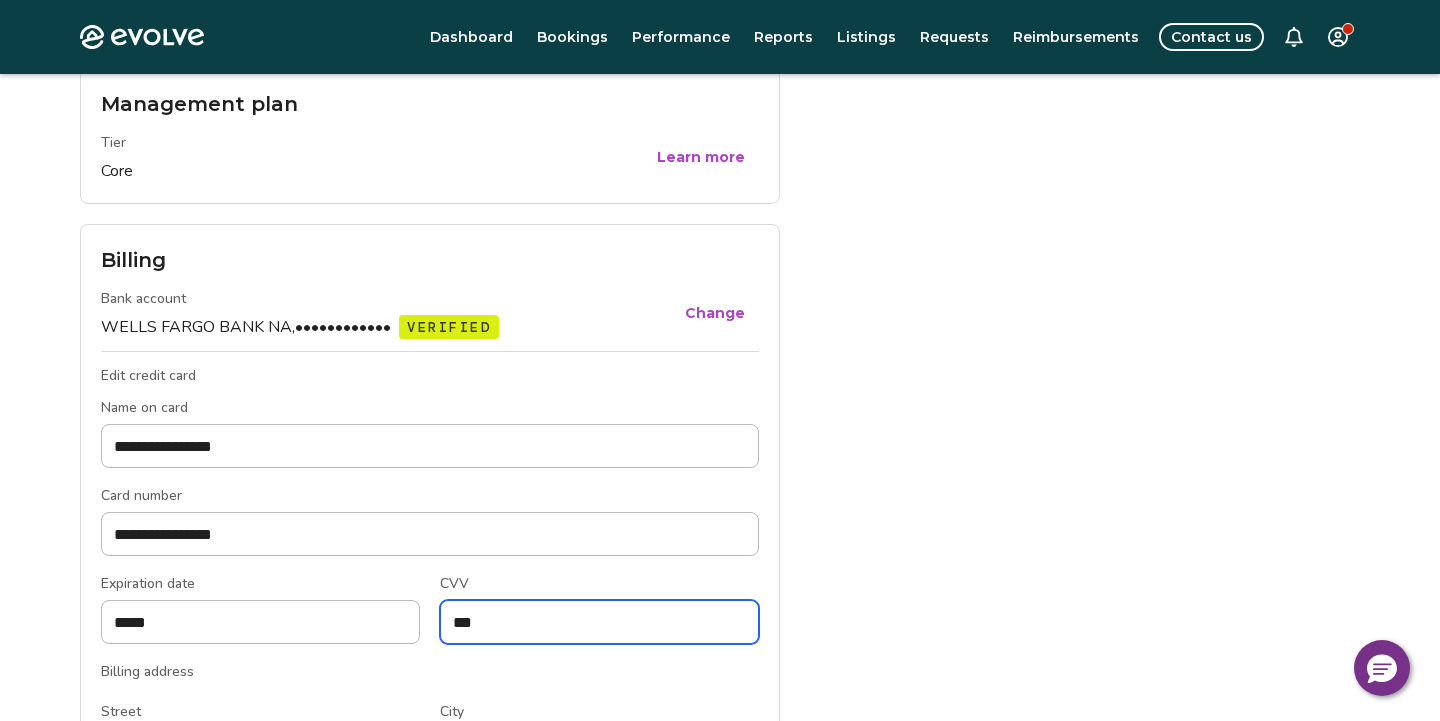 type on "***" 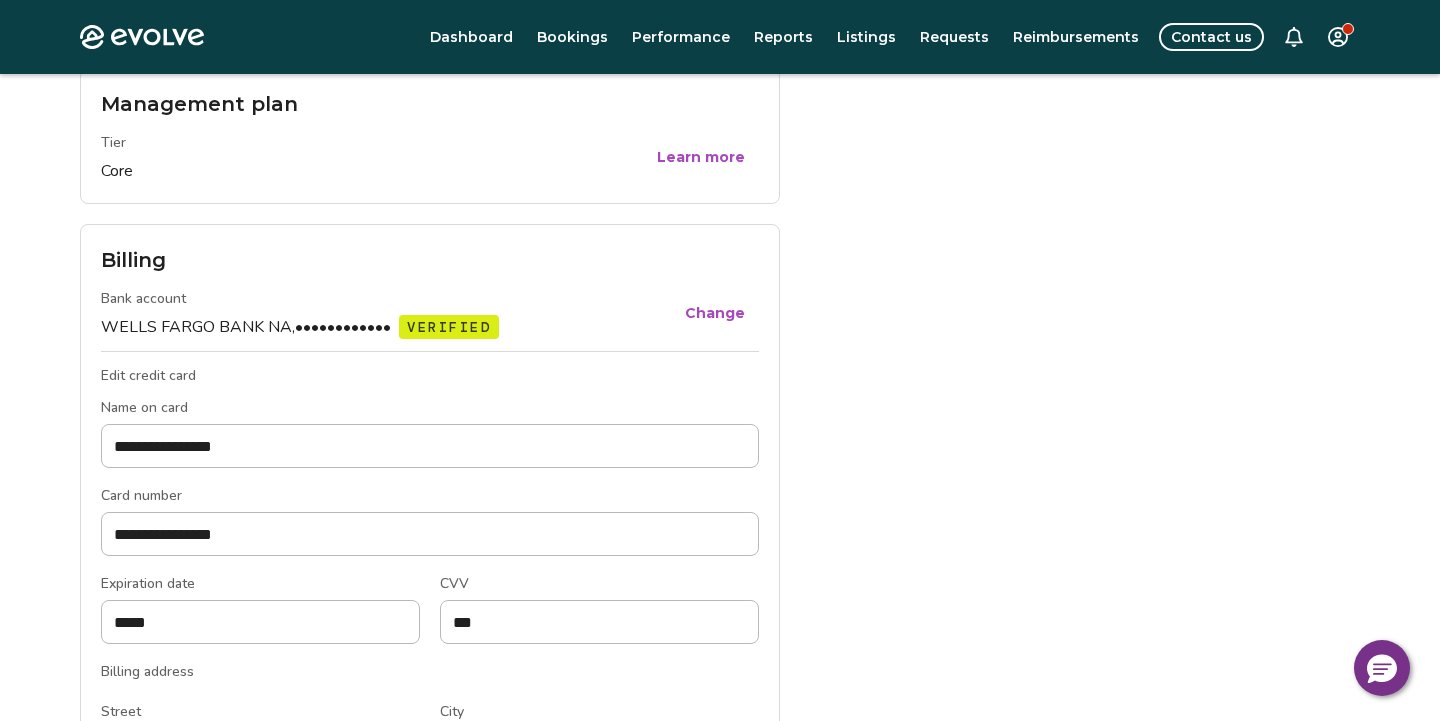 click on "**********" at bounding box center (430, 576) 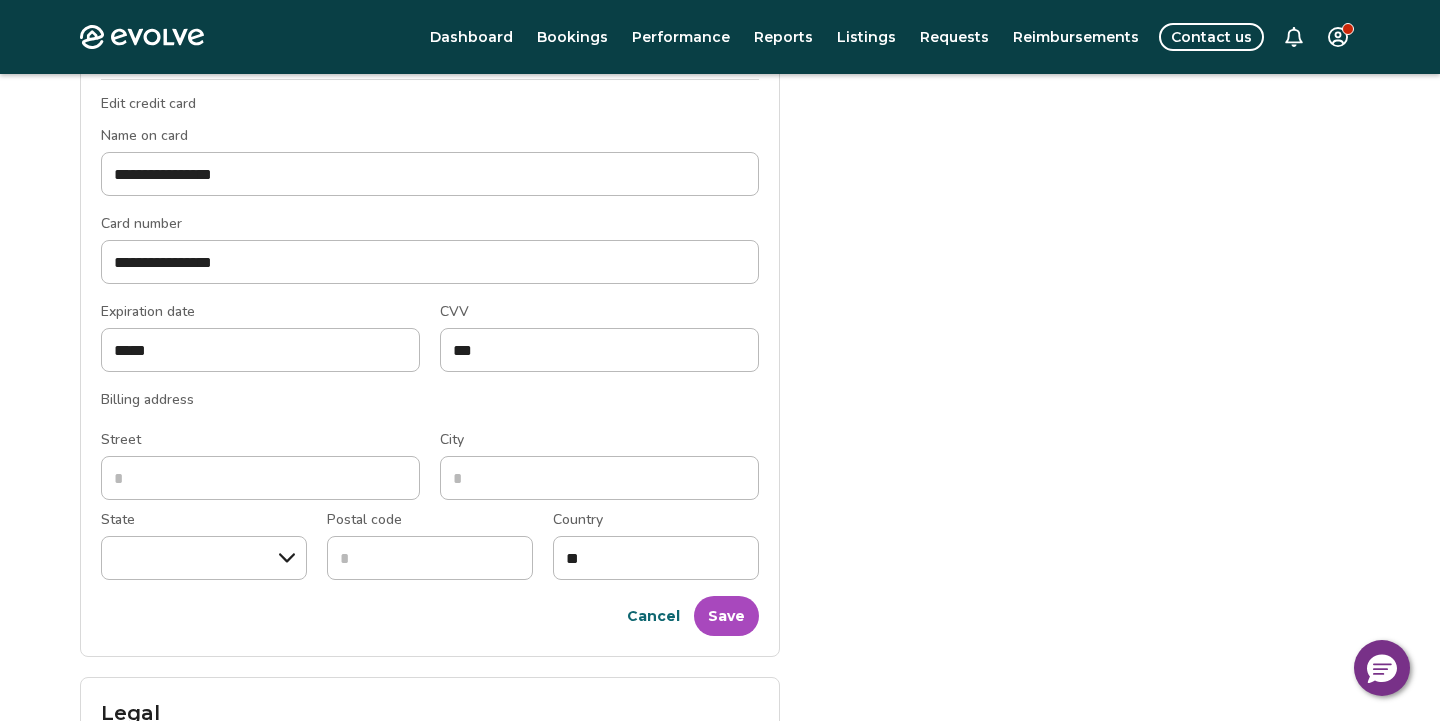 scroll, scrollTop: 1119, scrollLeft: 0, axis: vertical 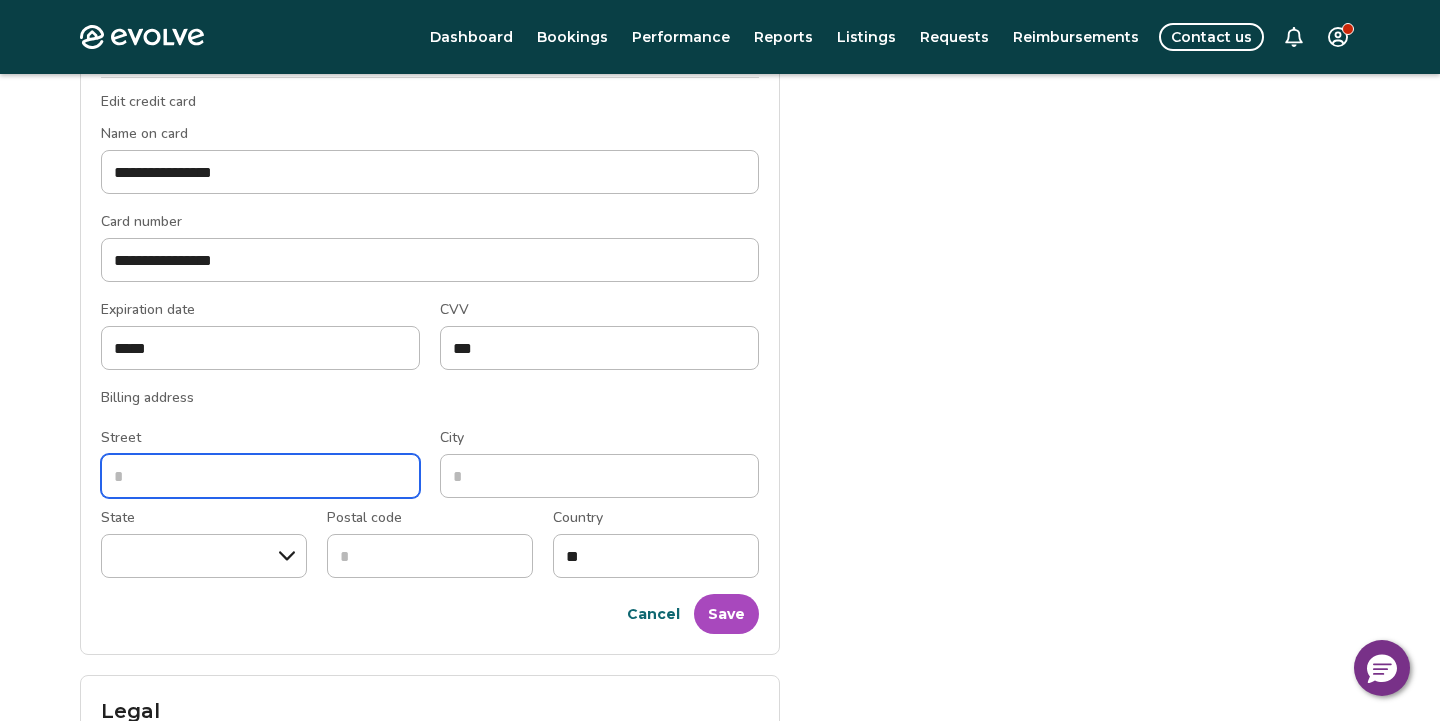 click on "Street" at bounding box center (260, 476) 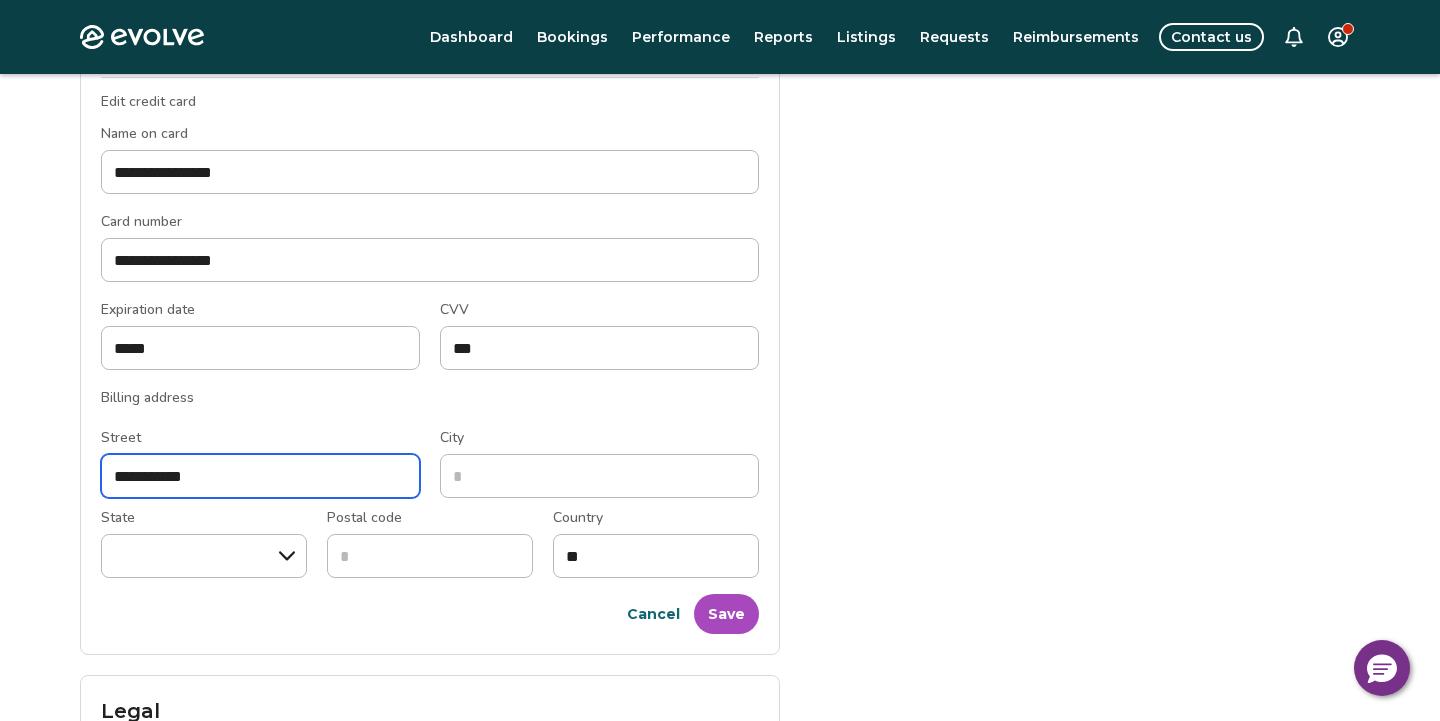 type on "**********" 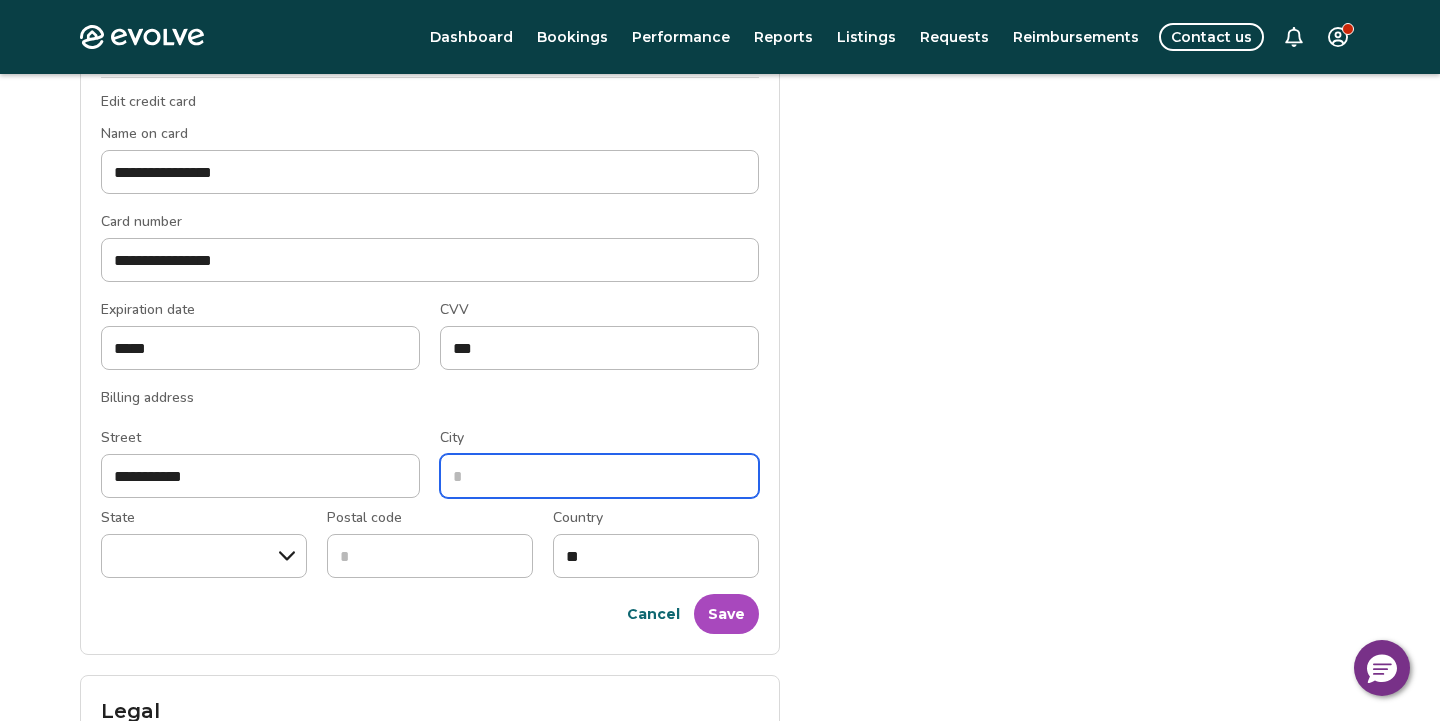 click on "City" at bounding box center [599, 476] 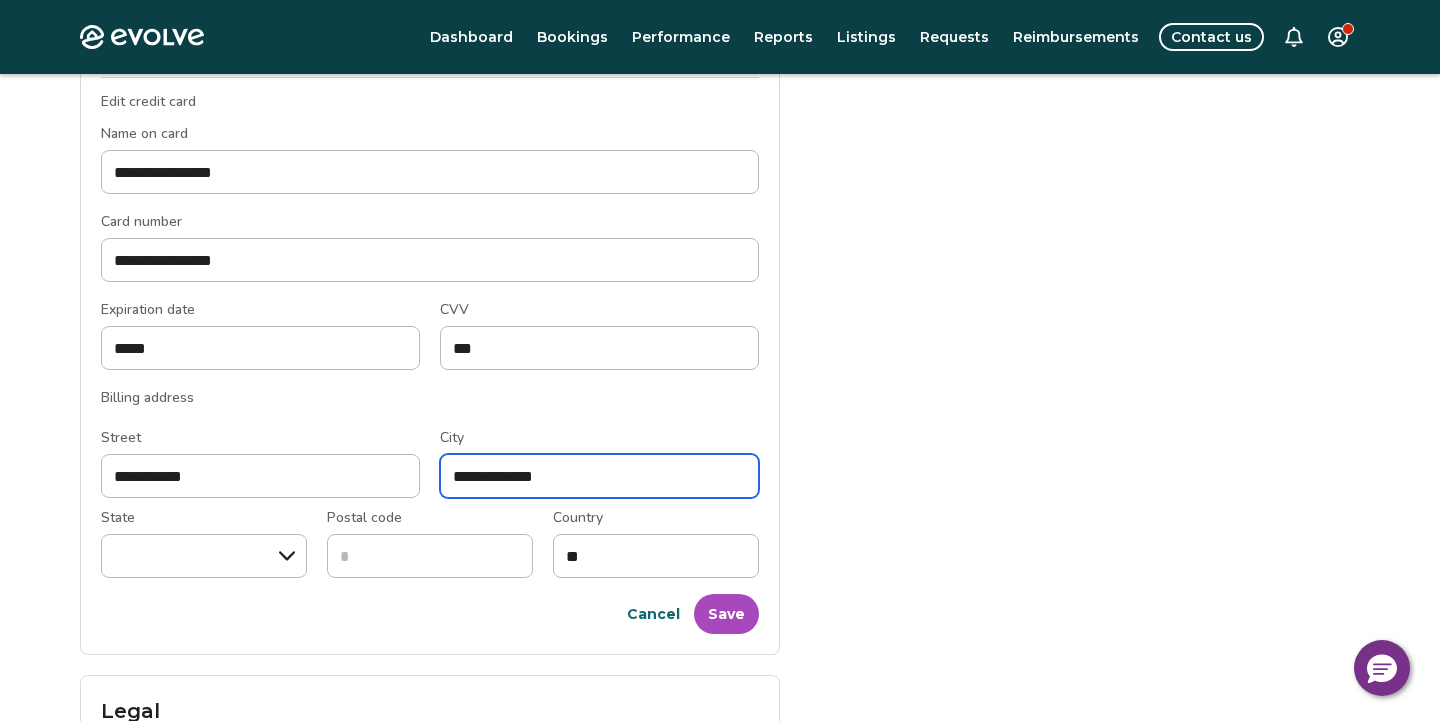 type on "**********" 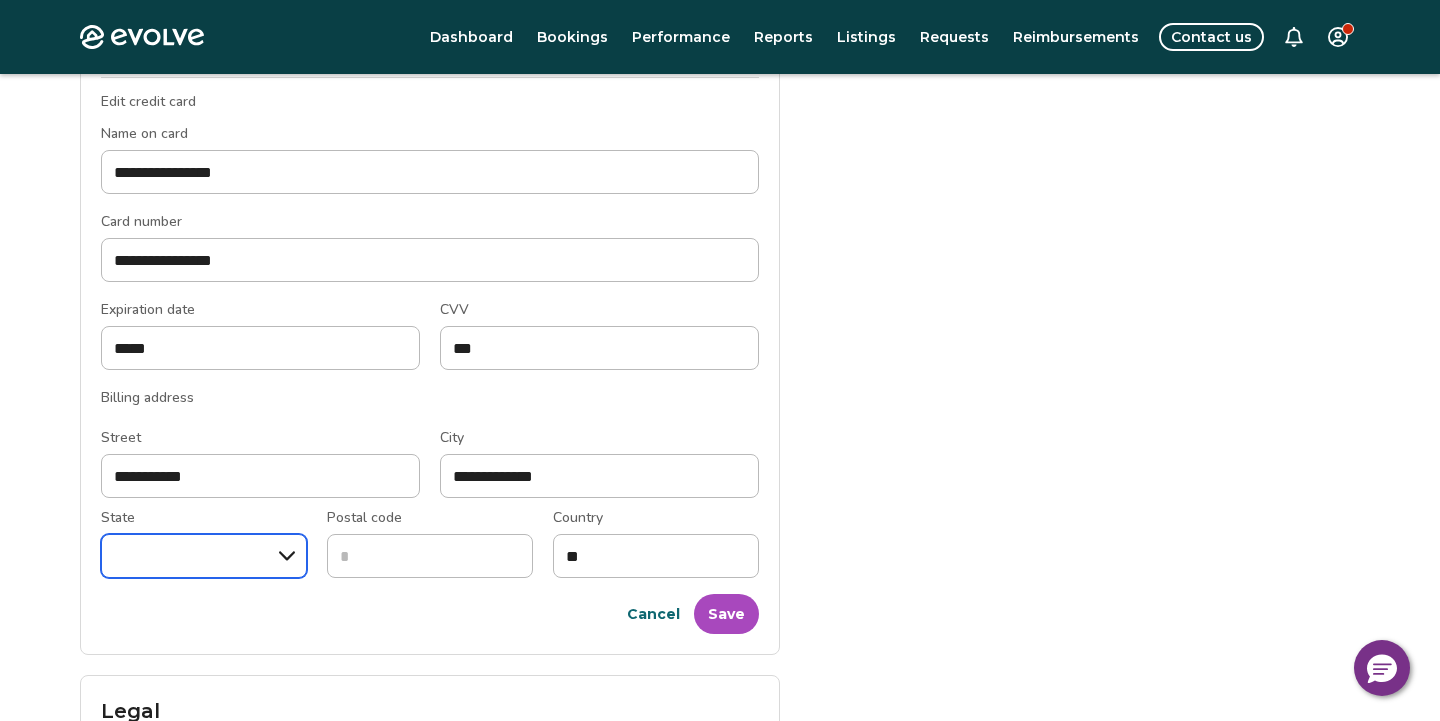 select on "**" 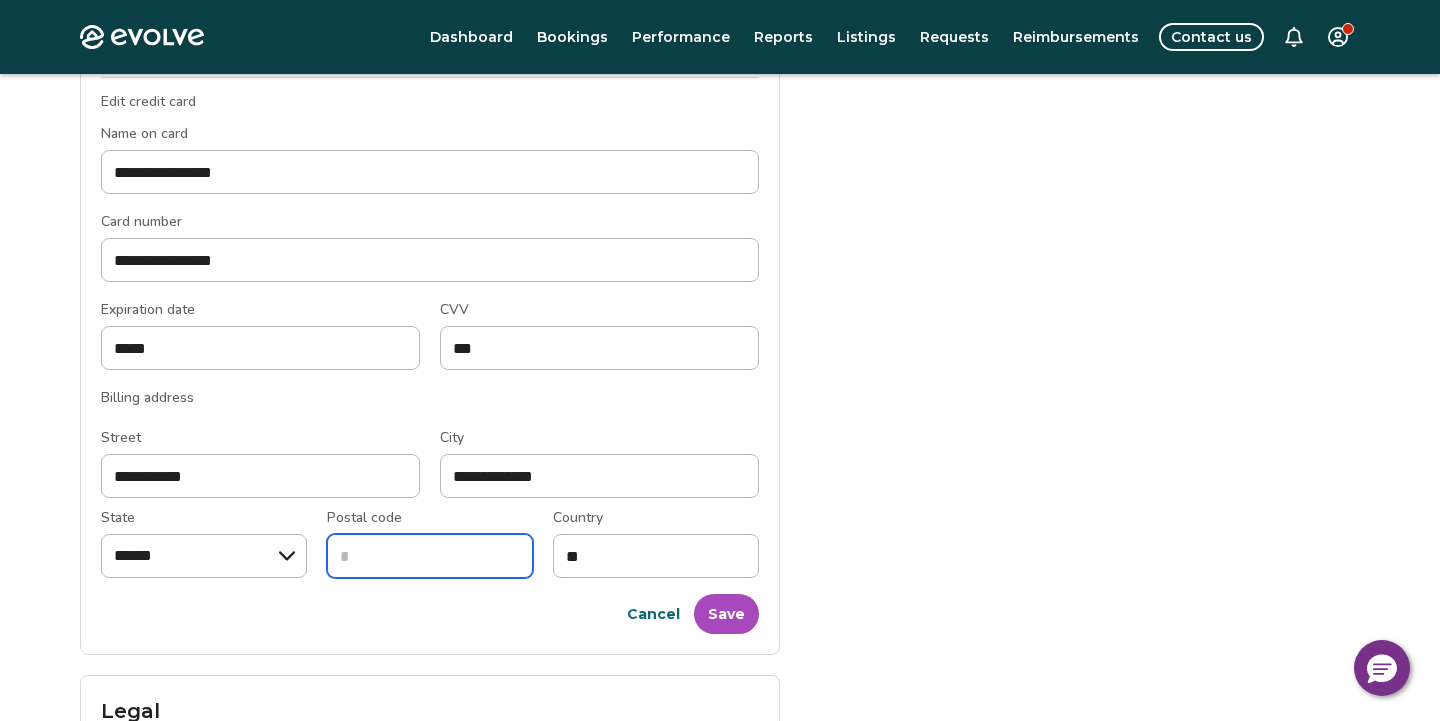click on "Postal code" at bounding box center [430, 556] 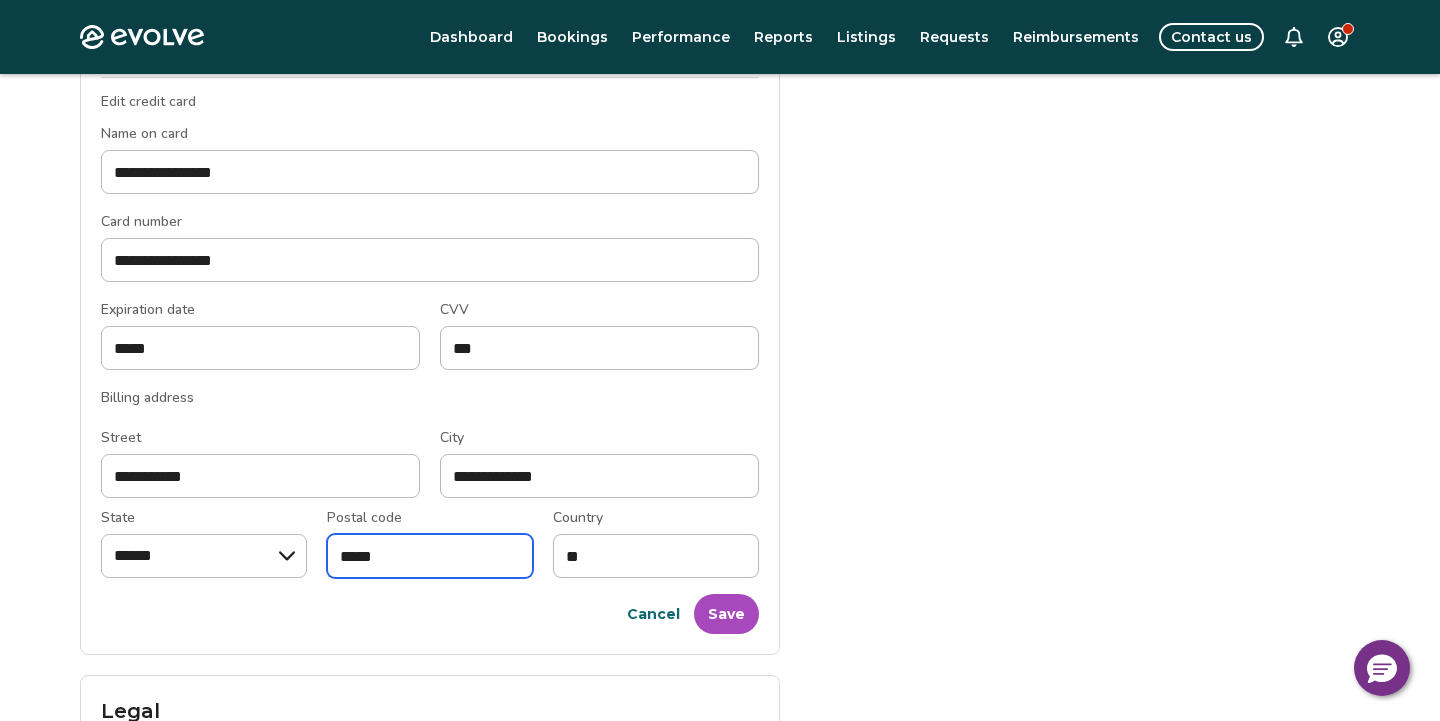 type on "*****" 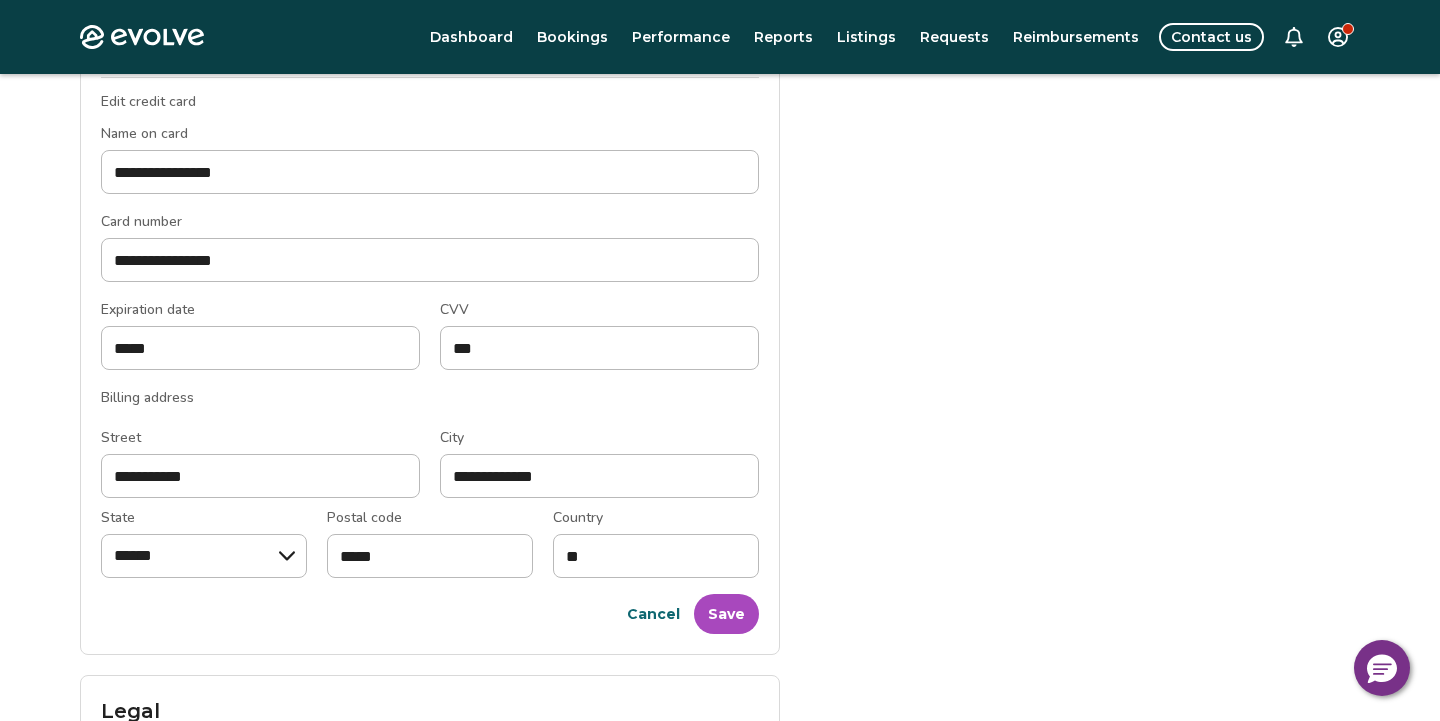 click on "Cancel Save" at bounding box center (430, 614) 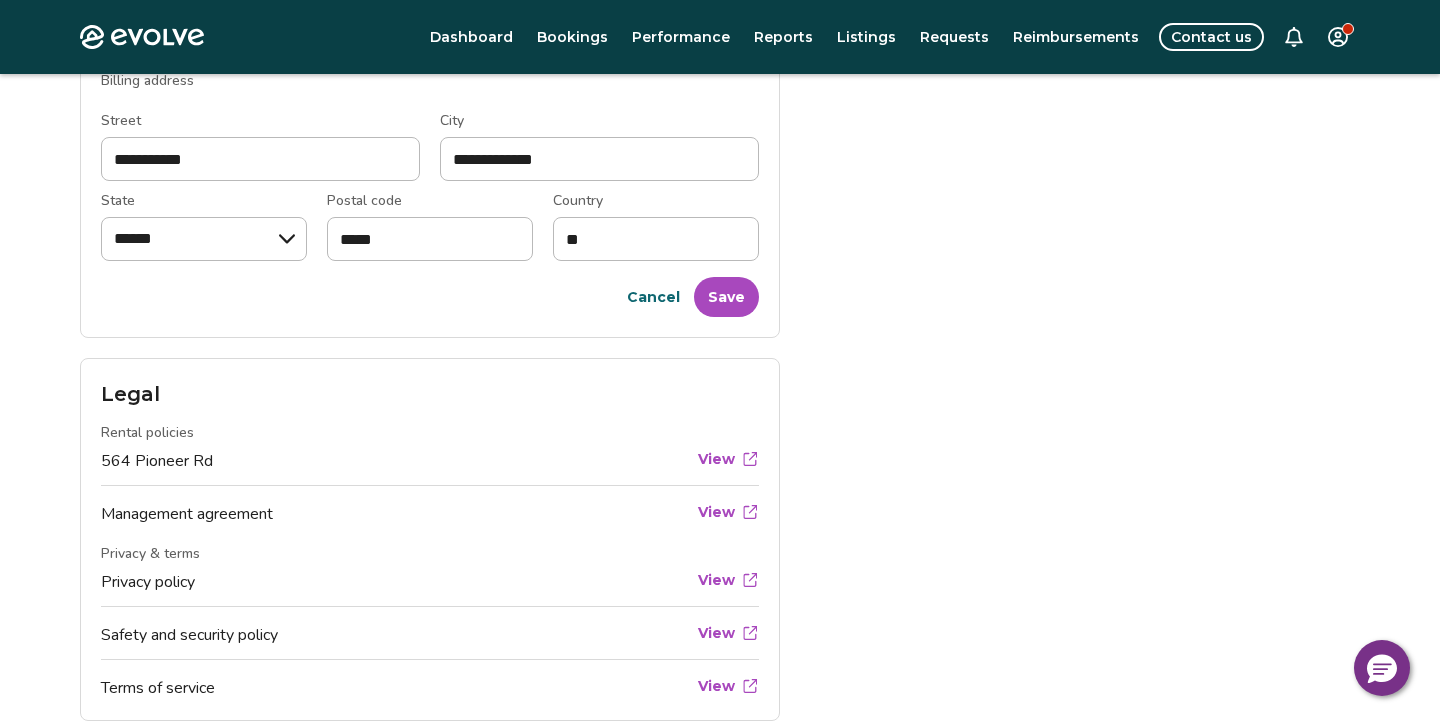 scroll, scrollTop: 1439, scrollLeft: 0, axis: vertical 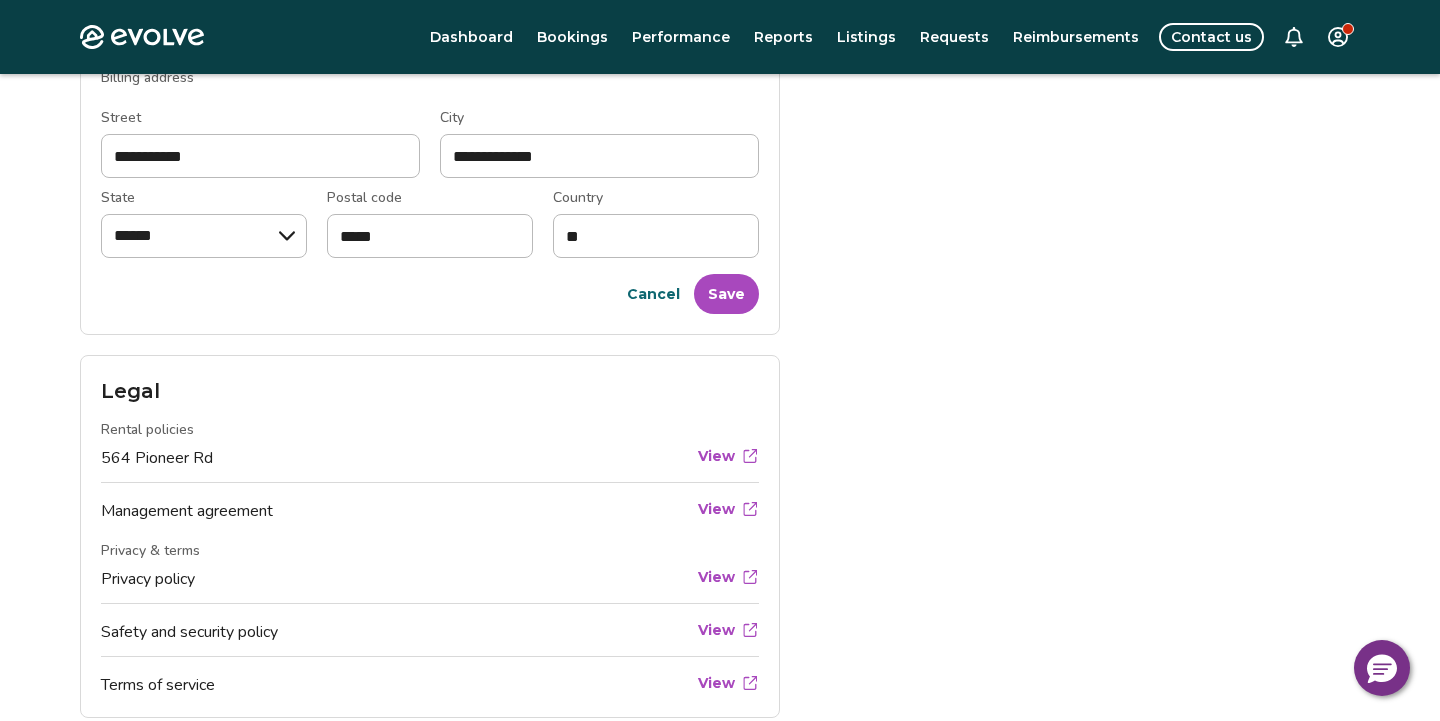 click on "Save" at bounding box center (726, 294) 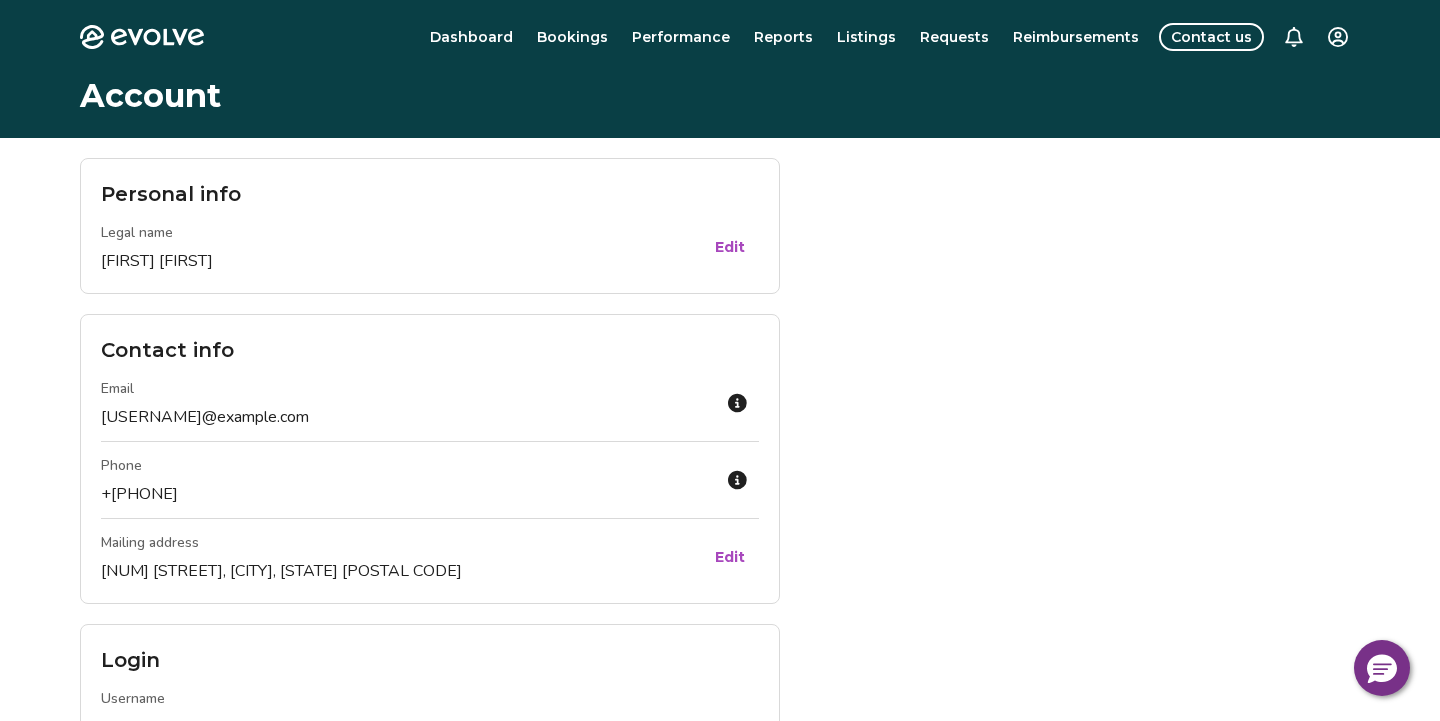 scroll, scrollTop: 0, scrollLeft: 0, axis: both 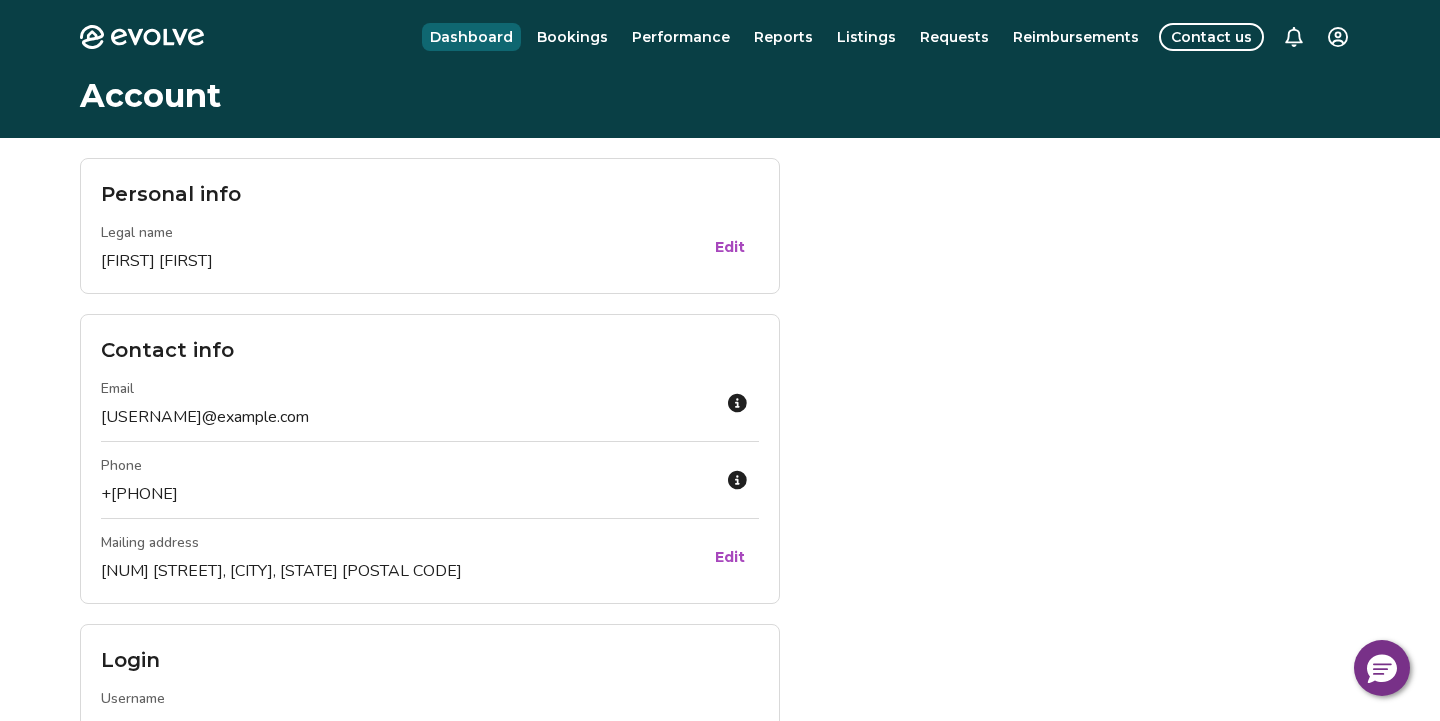 click on "Dashboard" at bounding box center [471, 37] 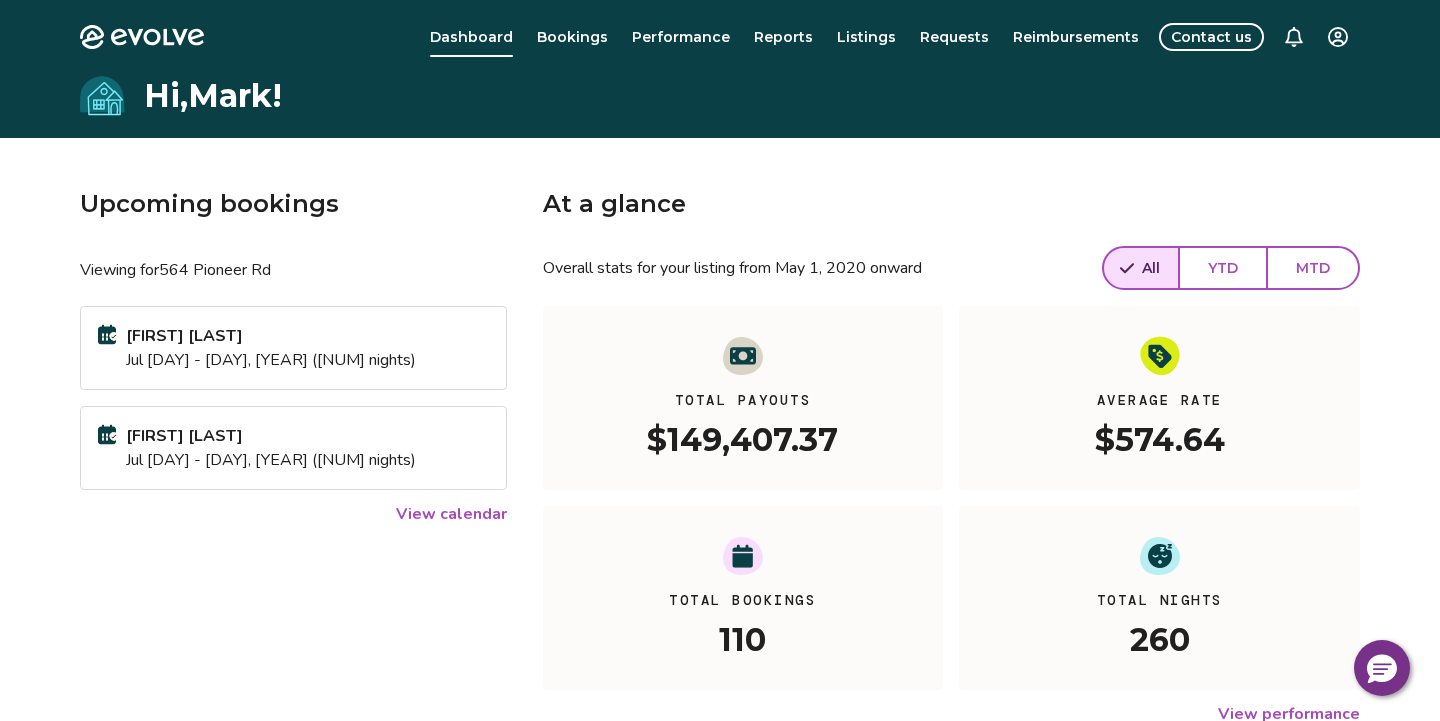 scroll, scrollTop: 0, scrollLeft: 0, axis: both 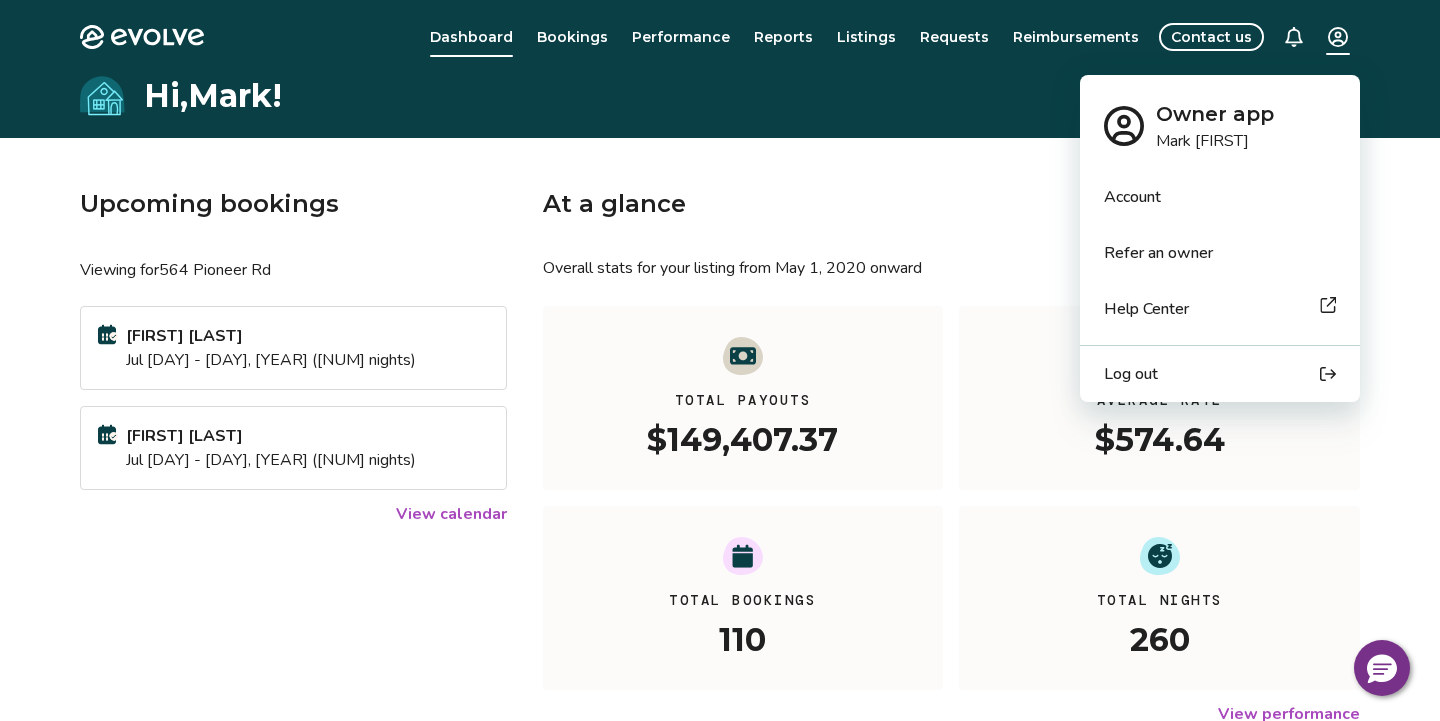 click on "Evolve Dashboard Bookings Performance Reports Listings Requests Reimbursements Contact us Hi,  [FIRST] ! Upcoming bookings Viewing for  564 Pioneer Rd [LAST] [LAST] [MONTH] [DAY] - [DAY], [YEAR] ([NUM] nights) [FIRST] [LAST] [MONTH] [DAY] - [DAY], [YEAR] ([NUM] nights) View calendar At a glance Overall stats for your listing from May 1, 2020 onward All YTD MTD Total Payouts $149,407.37 Average Rate $574.64 Total Bookings 110 Total Nights 260 View performance Looking for the booking site links to your listing?  You can find these under  the  Listings  overview © 2013-Present Evolve Vacation Rental Network Privacy Policy | Terms of Service
Owner app [FIRST]   [FIRST] Account Refer an owner Help Center Log out" at bounding box center (720, 517) 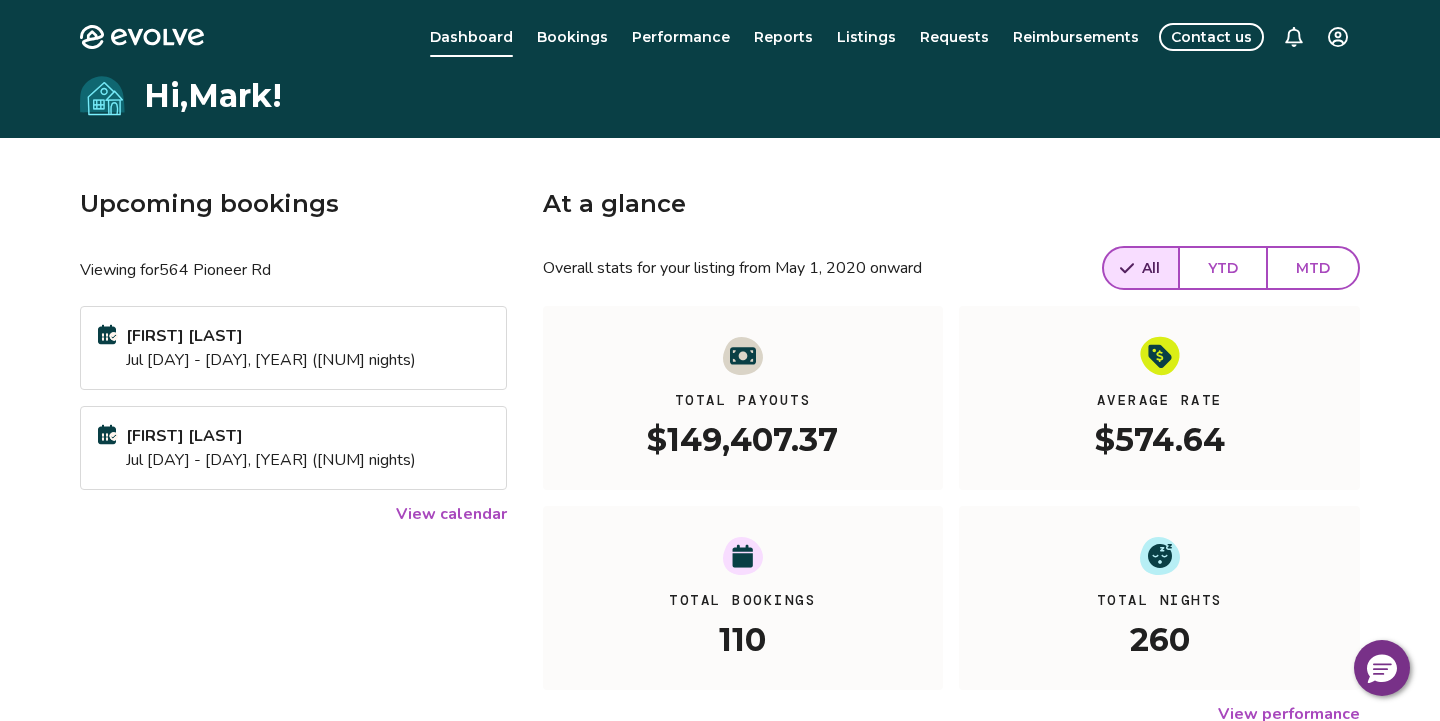 click on "[FIRST] [LAST] [MONTH] [DAY] - [DAY], [YEAR] ([NUM] nights)" at bounding box center (293, 448) 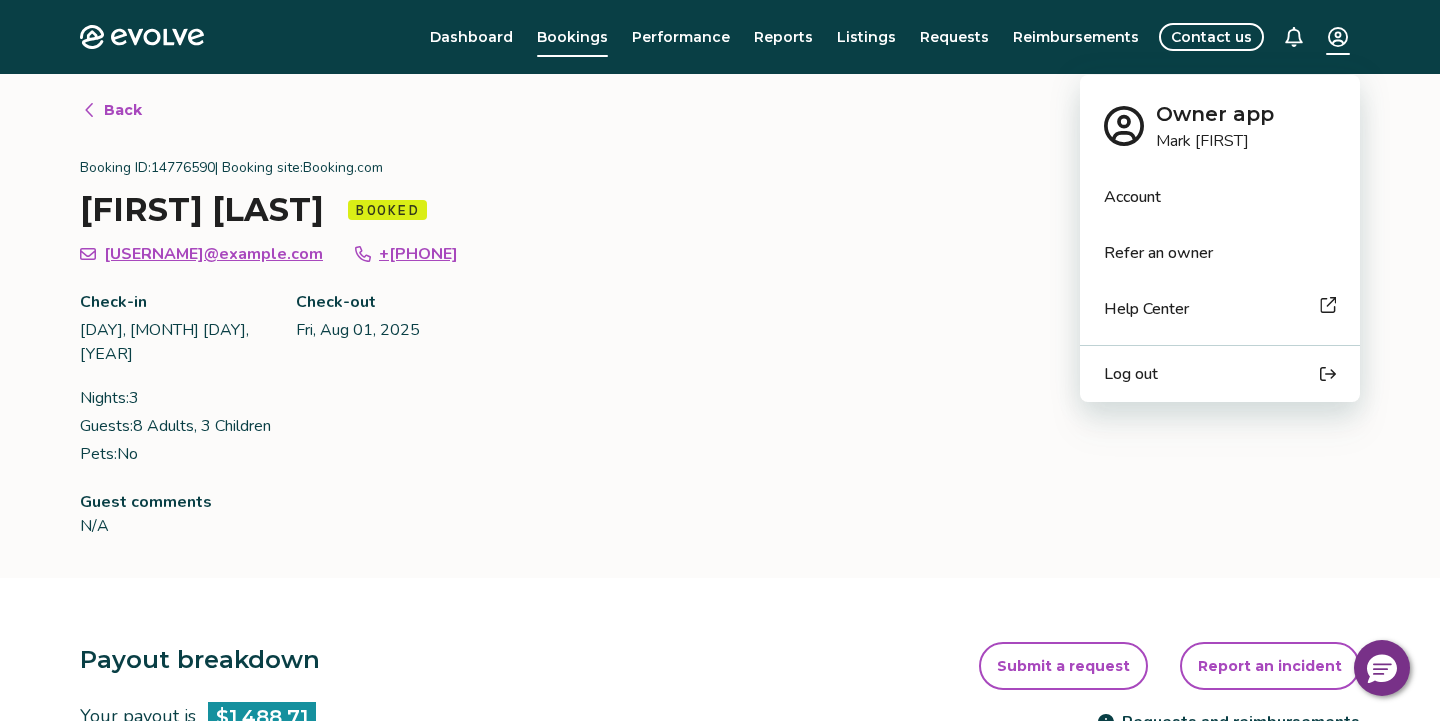 click on "Evolve Dashboard Bookings Performance Reports Listings Requests Reimbursements Contact us Back Booking ID:  14776590  | Booking site:  Booking.com [LAST] [LAST] Booked [USERNAME]@guest.booking.com +[PHONE] Check-in [DAY], [MONTH] [DAY], [YEAR] Check-out [DAY], [MONTH] [DAY], [YEAR] Nights:  3 Guests:  8 Adults, 3 Children Pets:  No Listing ID:  474764  |   564 Pioneer Rd Booking date:  [DAY], [MONTH] [DAY], [YEAR] Download PDF Guest comments N/A Payout breakdown Your payout is $1,488.71 Base rates and fees $1,509.68 Evolve management fee -$150.97 Your tax responsibility $130.00 Your payout $1,488.71 It may take 5-9 business days for payouts to appear in your bank account after a guest checks in. Transactions and line items Transactions Line items Processing date Amount Transactions total $1,488.71 [MONTH] [DAY], [YEAR] $1,488.71 Submit a request Report an incident Requests and reimbursements Cancellation policy Cancel guest booking Today is  18  days  from the check-in date. Request to cancel booking Privacy Policy | Terms of Service" at bounding box center (720, 795) 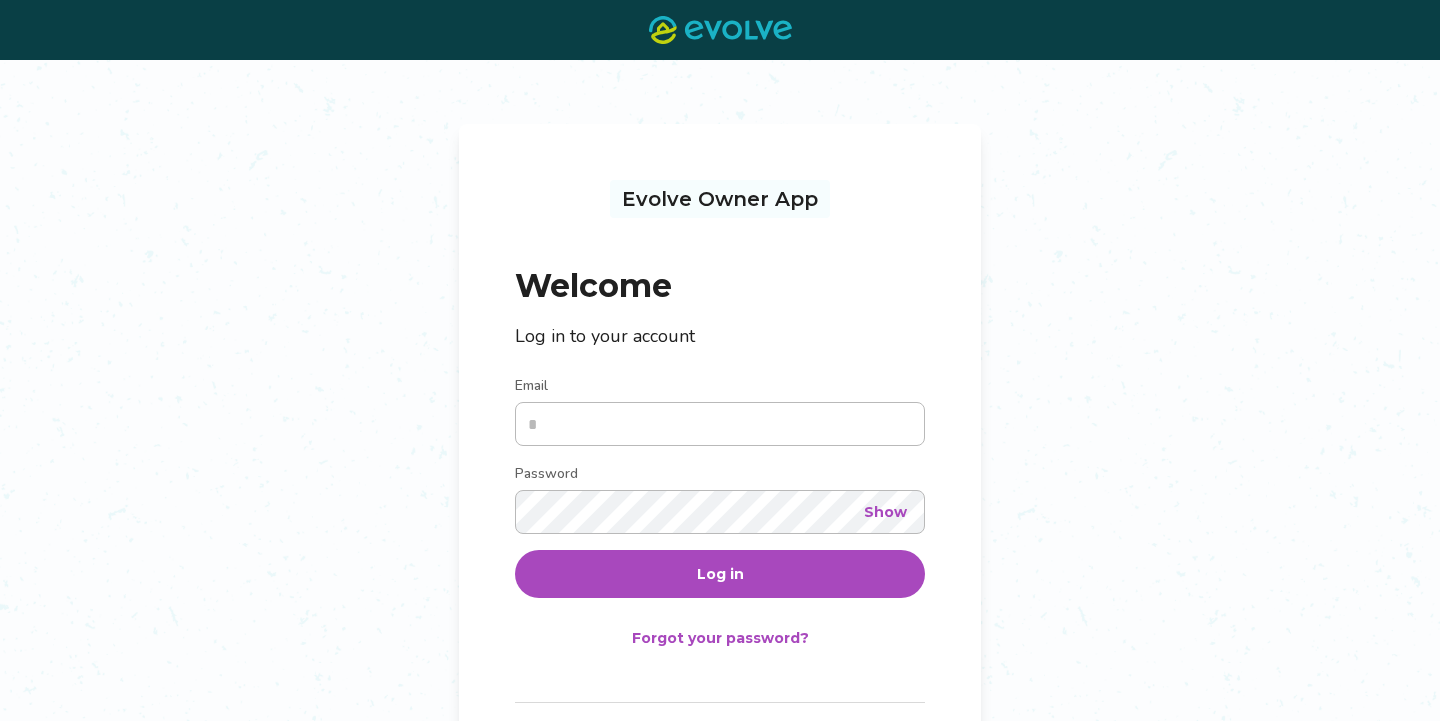 scroll, scrollTop: 0, scrollLeft: 0, axis: both 